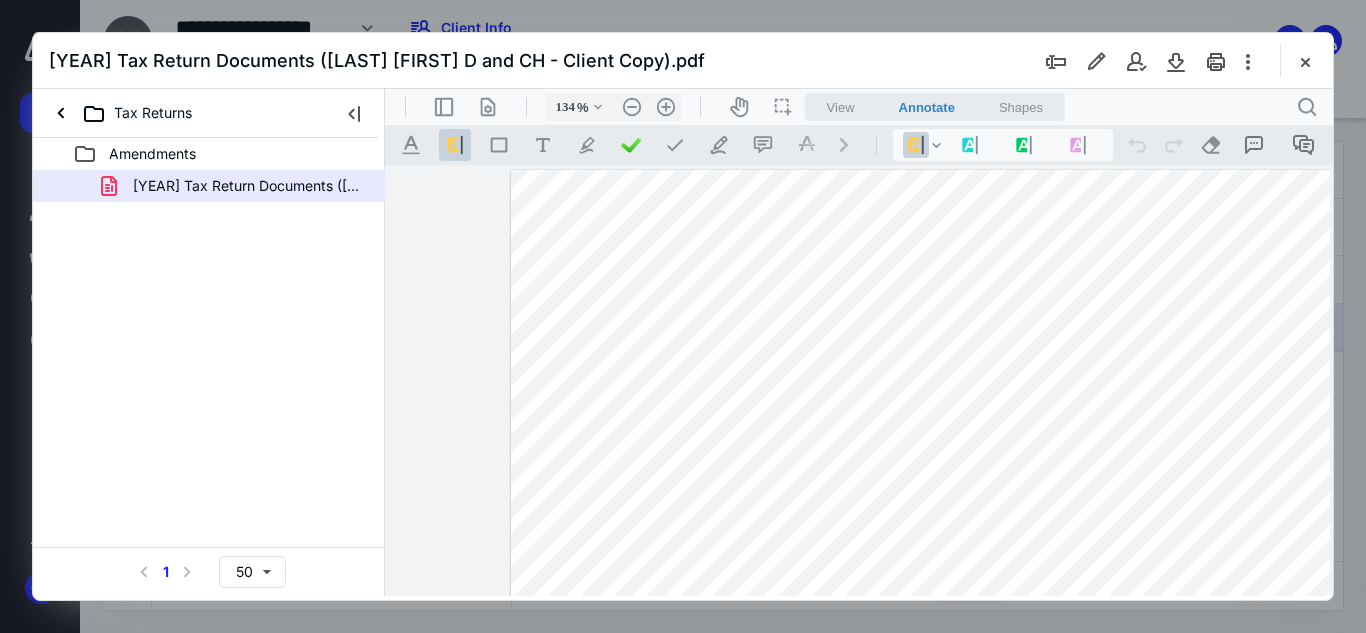 scroll, scrollTop: 0, scrollLeft: 0, axis: both 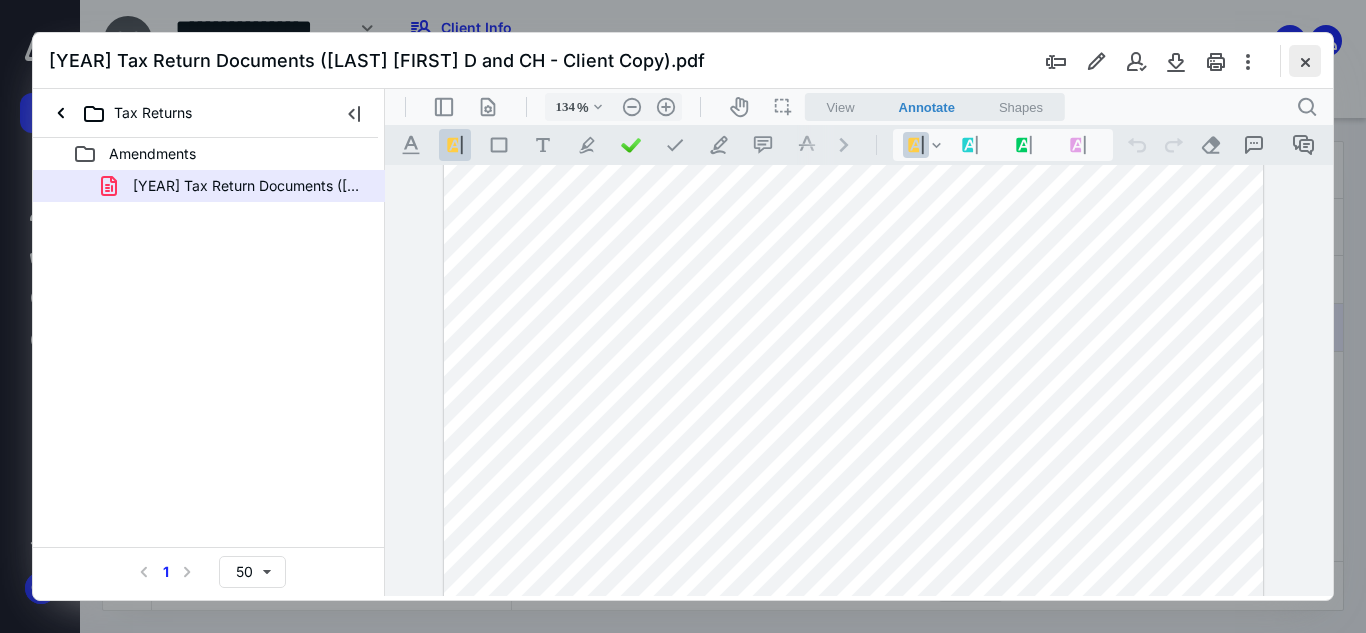 click at bounding box center (1305, 61) 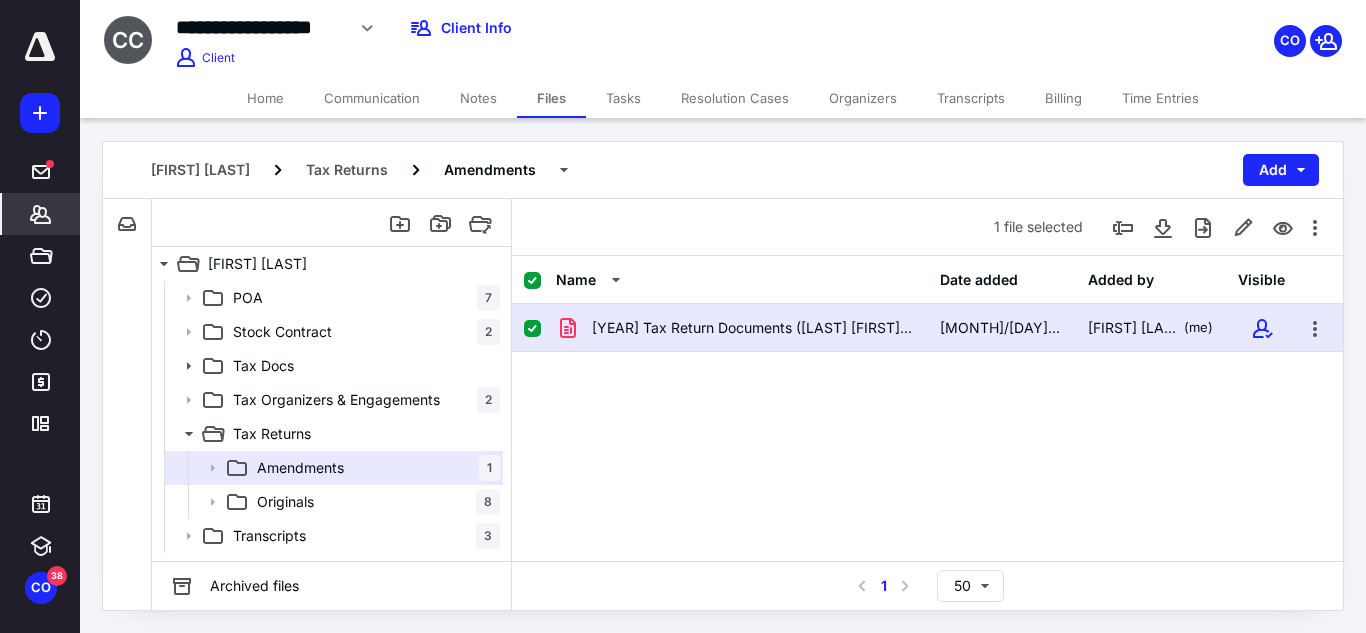 click 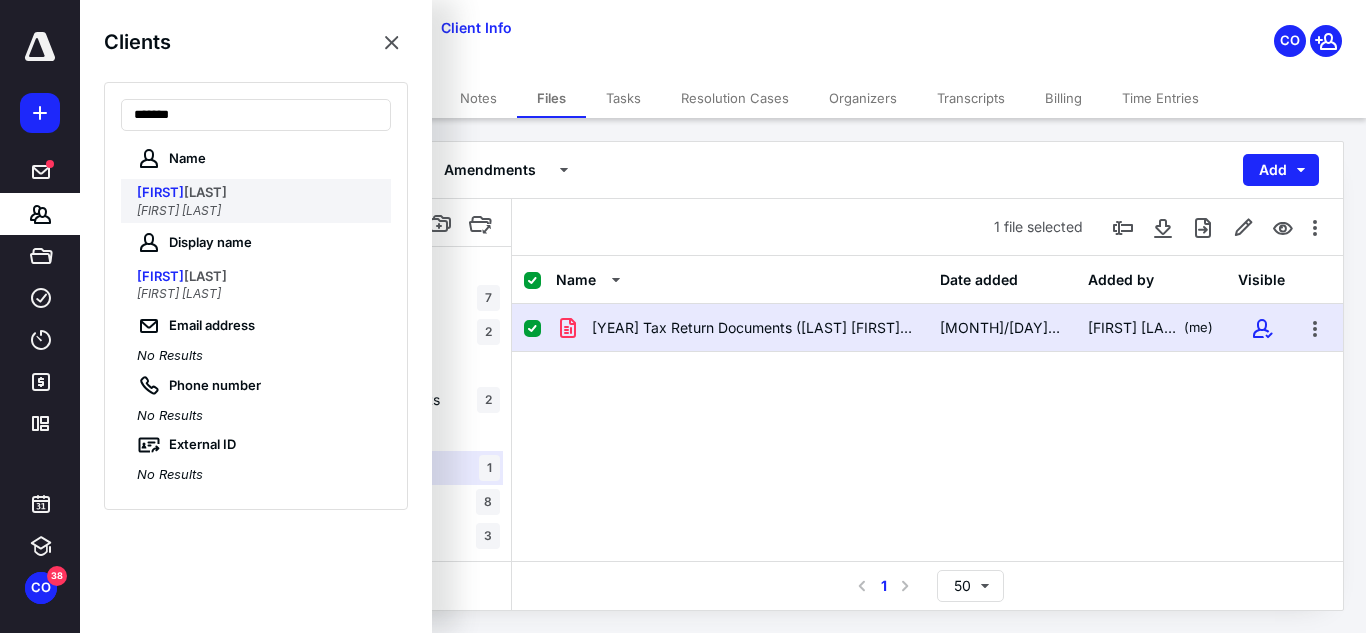 type on "*******" 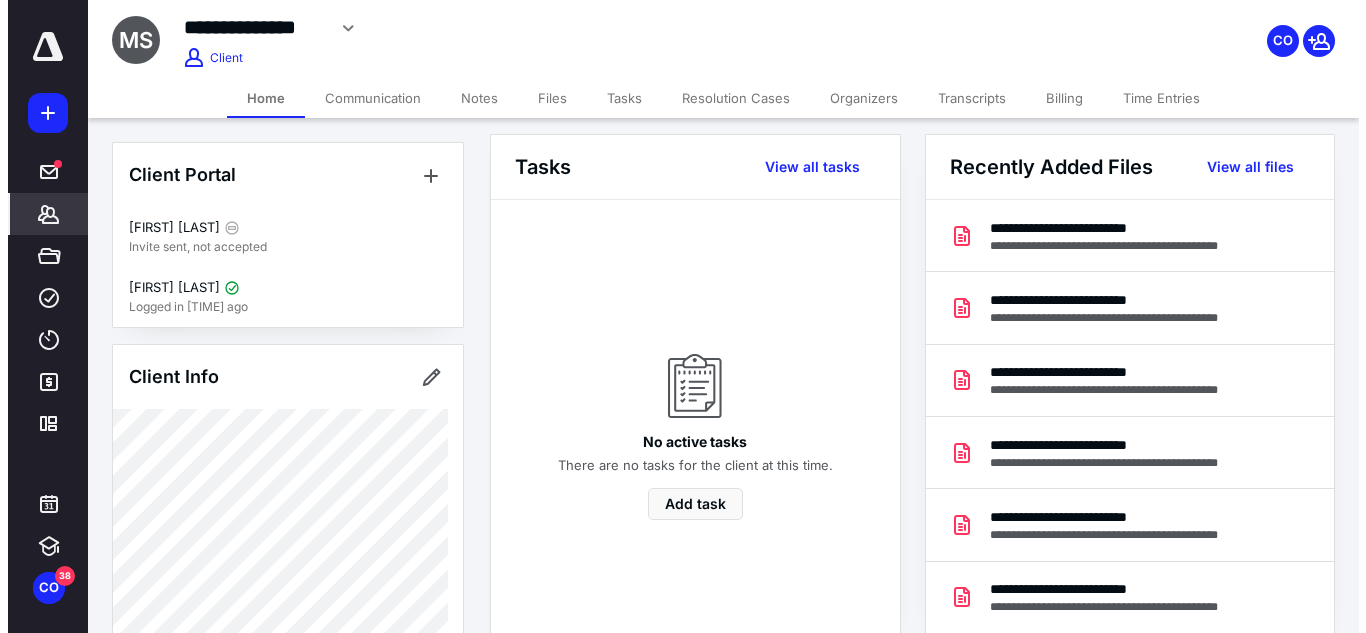 scroll, scrollTop: 0, scrollLeft: 0, axis: both 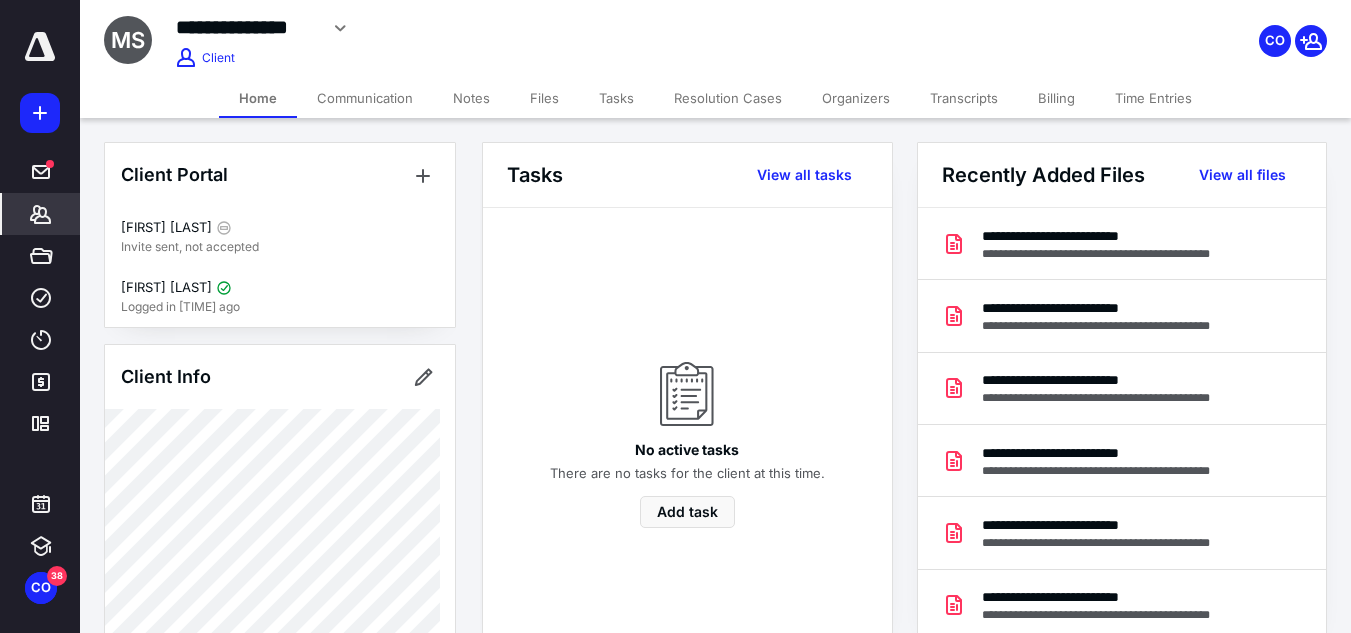 click on "Files" at bounding box center (544, 98) 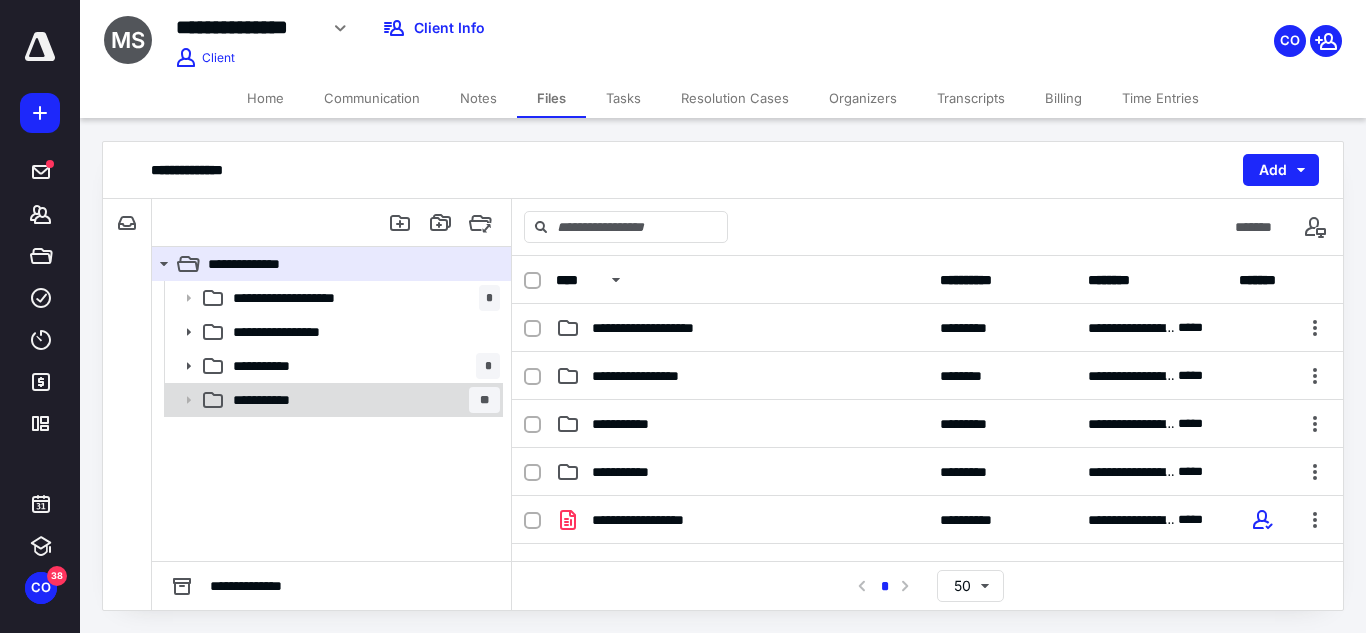 click on "**********" at bounding box center (362, 400) 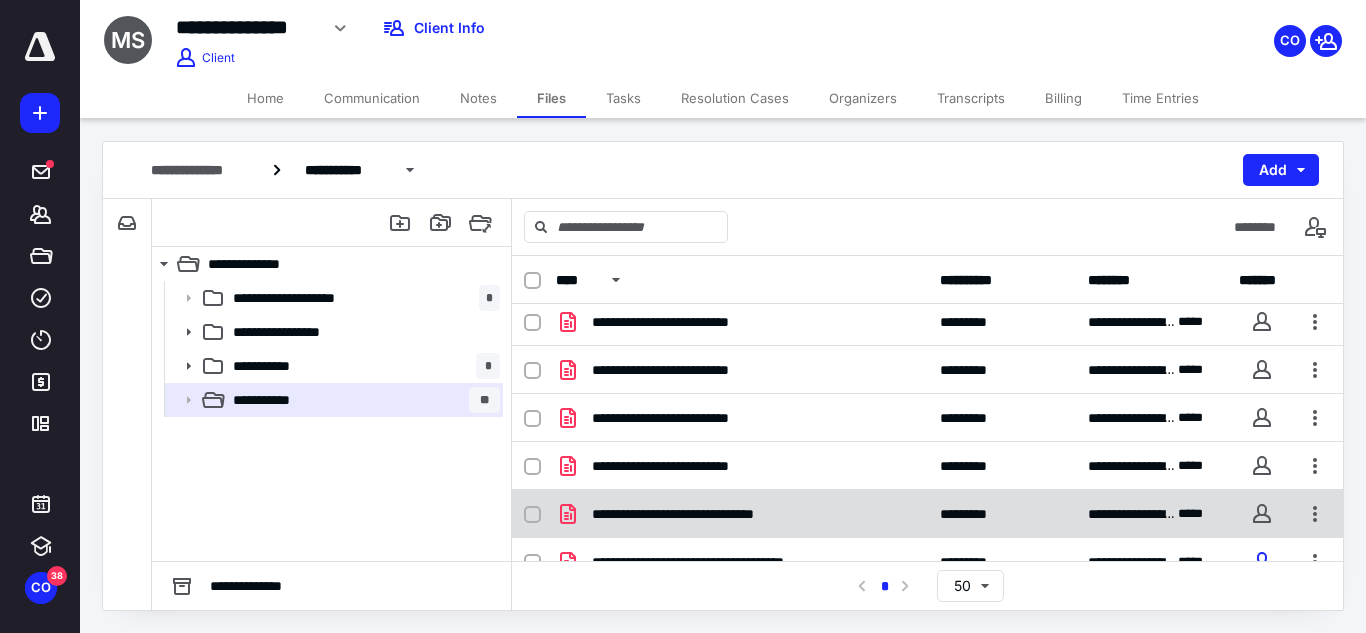 scroll, scrollTop: 823, scrollLeft: 0, axis: vertical 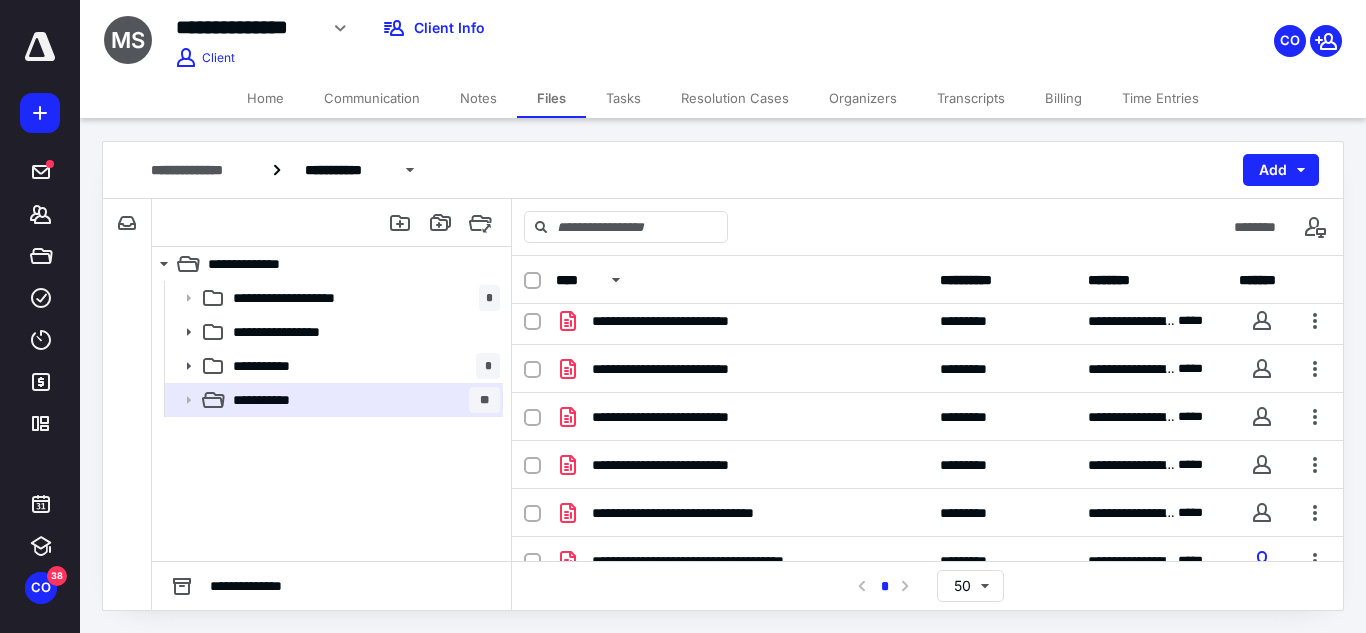 click on "Tasks" at bounding box center (623, 98) 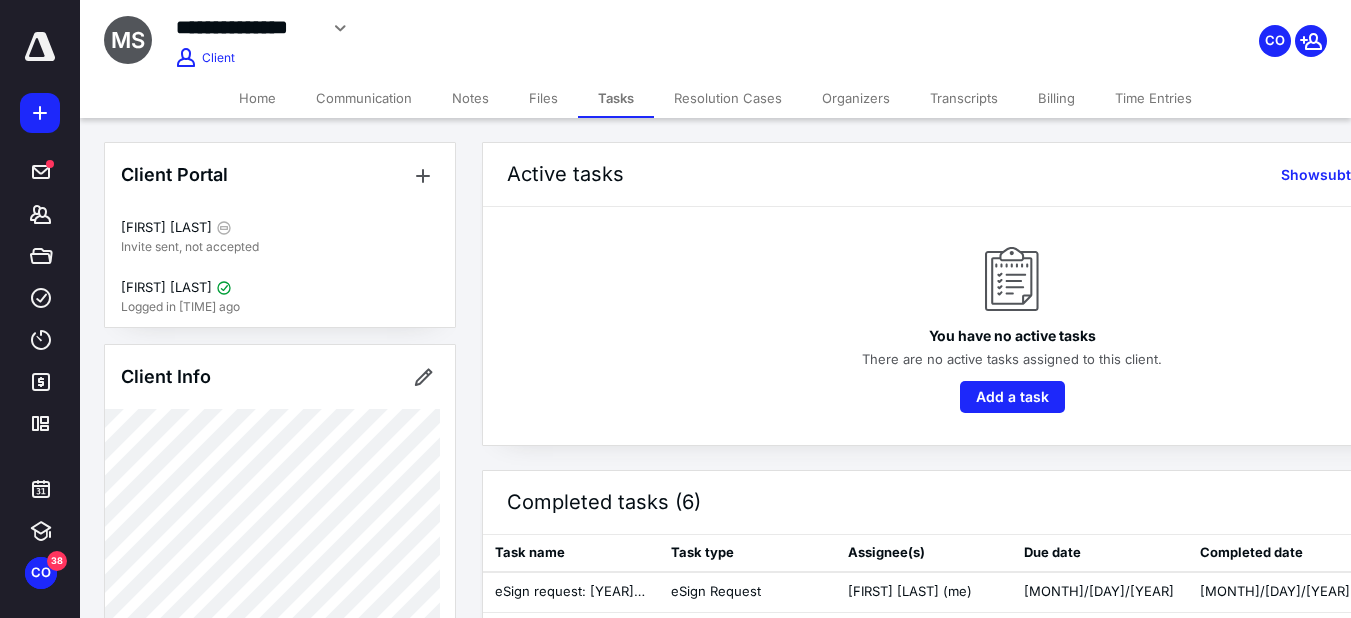 click on "Files" at bounding box center [543, 98] 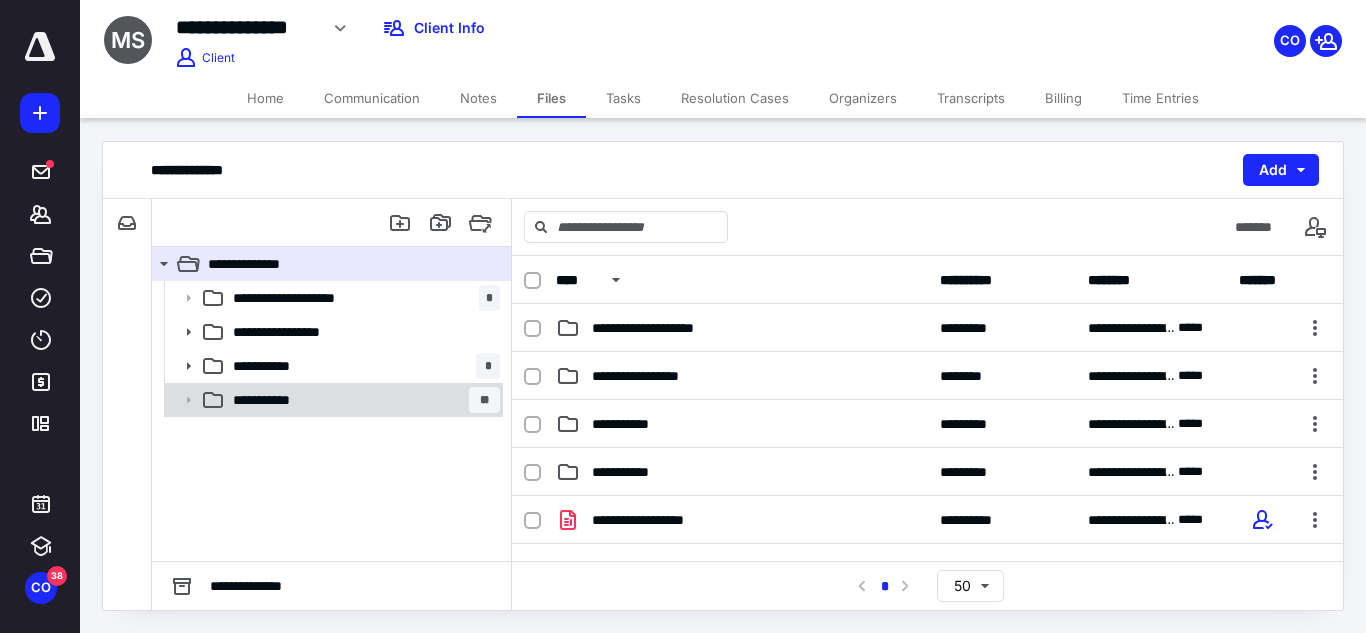 click on "**********" at bounding box center (332, 400) 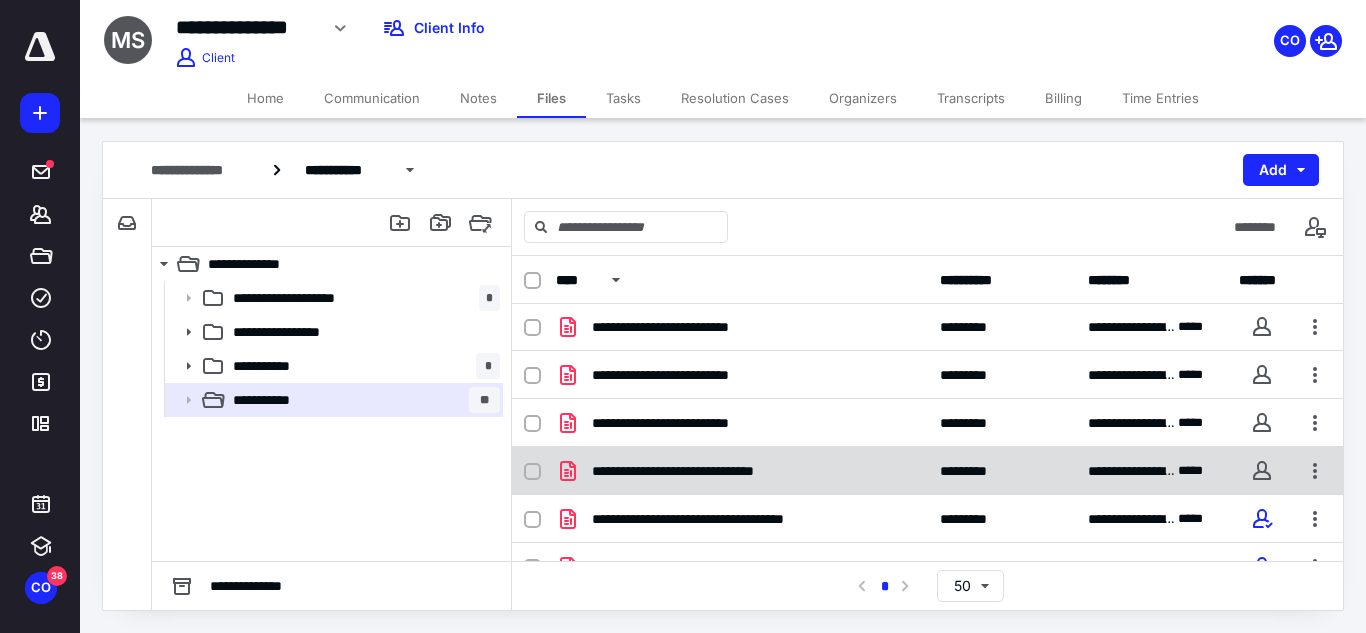 scroll, scrollTop: 866, scrollLeft: 0, axis: vertical 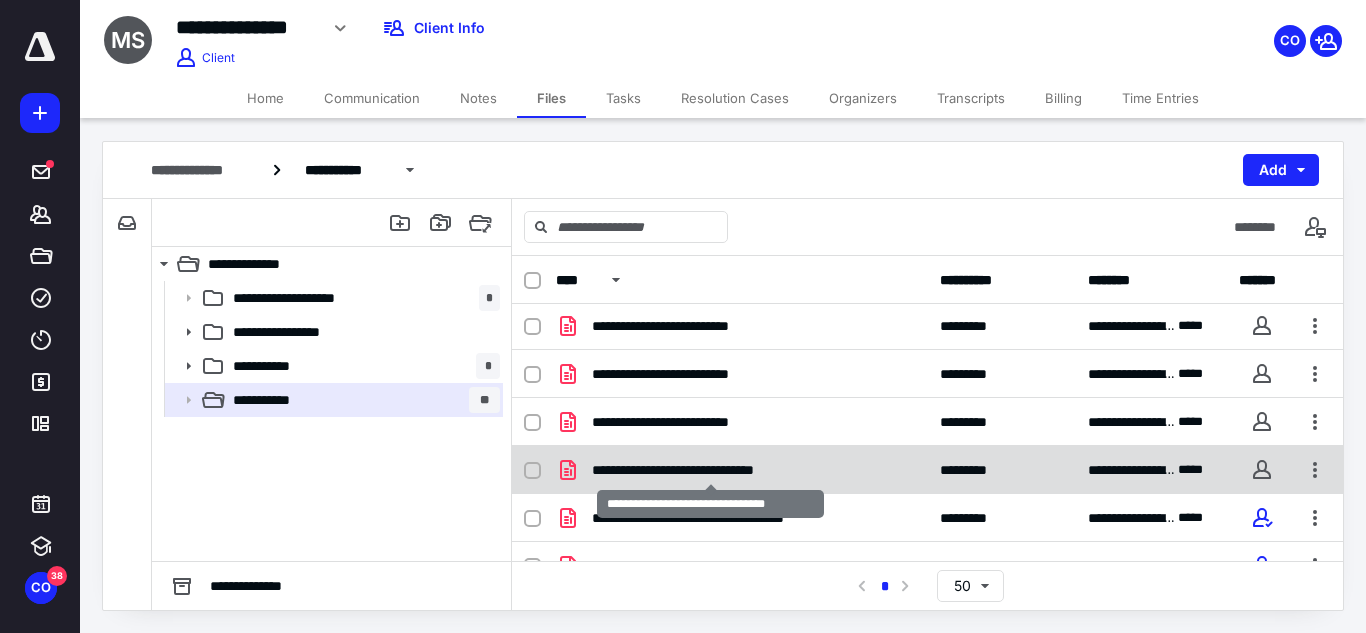 click on "**********" at bounding box center (710, 470) 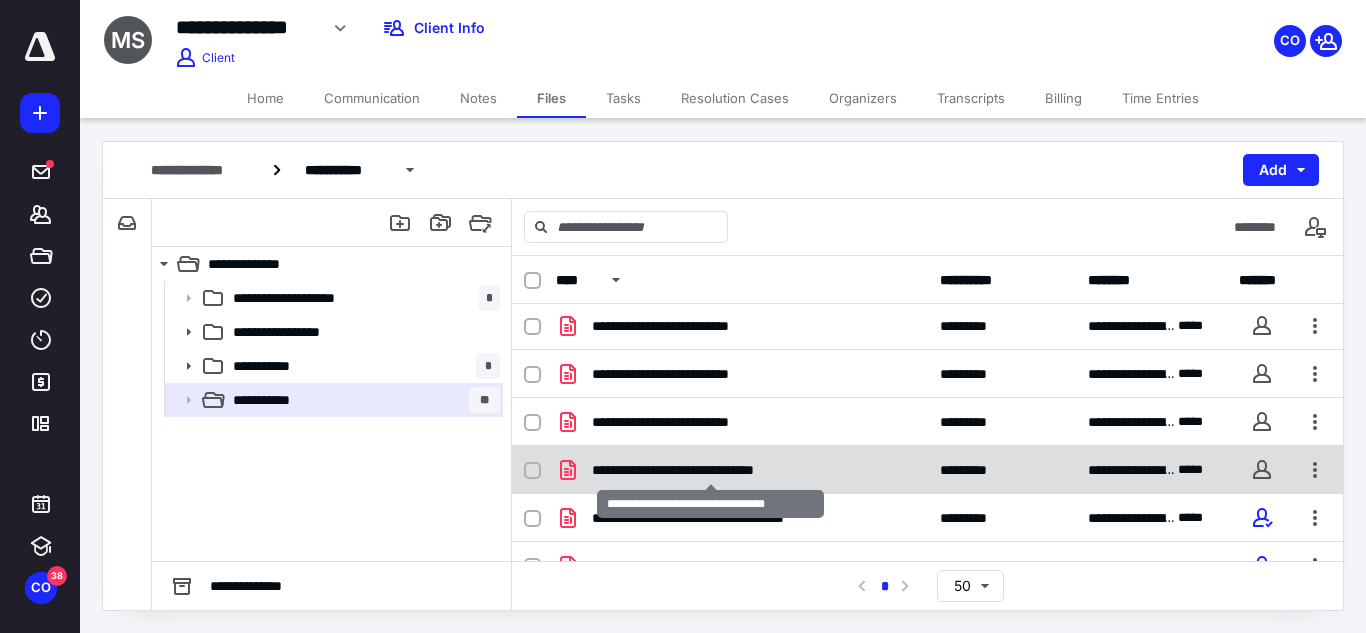 checkbox on "true" 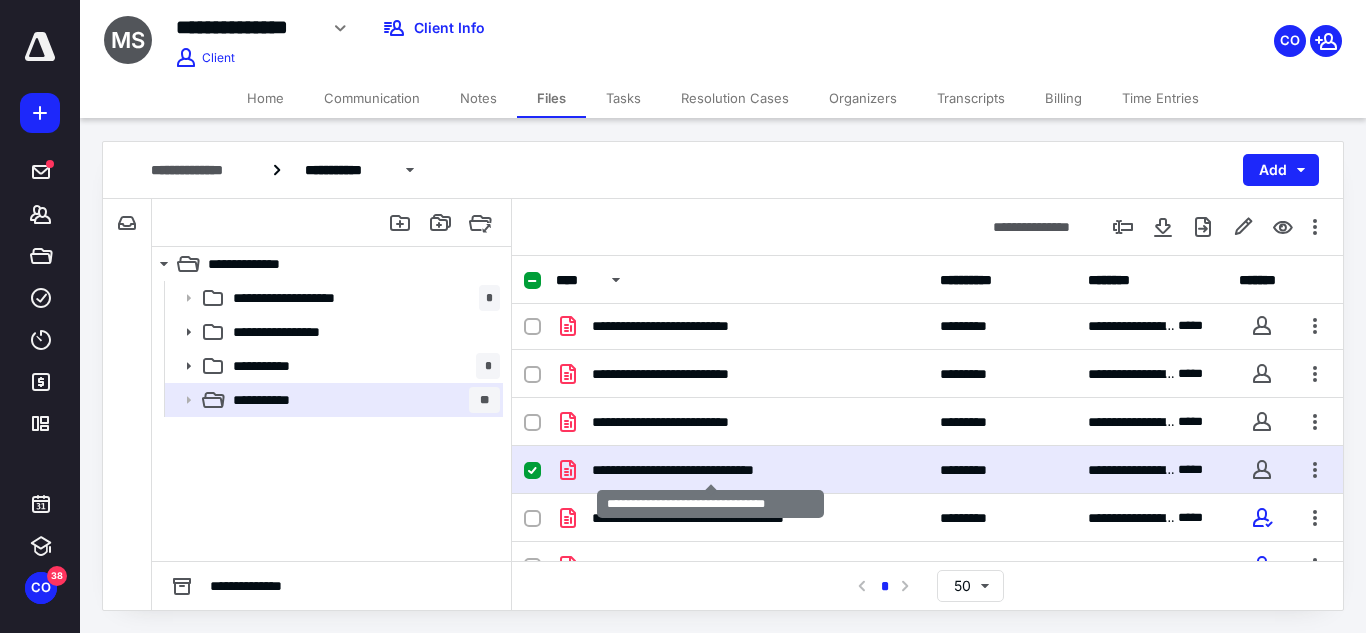 click on "**********" at bounding box center (710, 470) 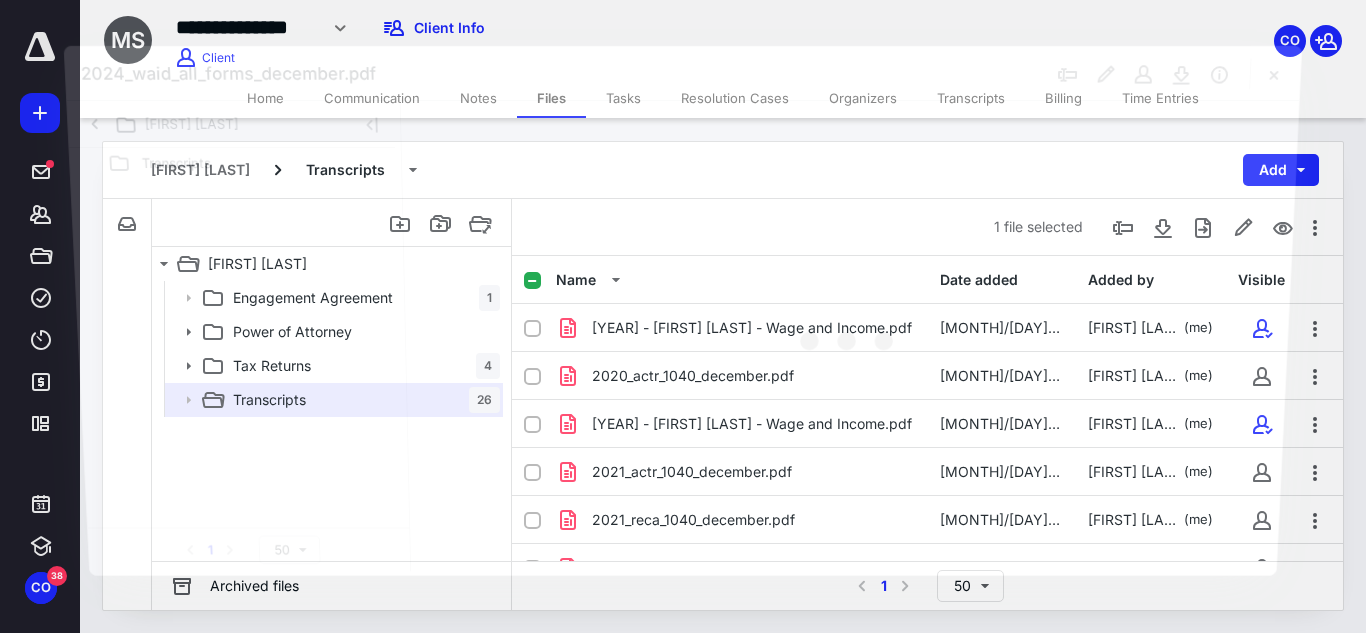 scroll, scrollTop: 866, scrollLeft: 0, axis: vertical 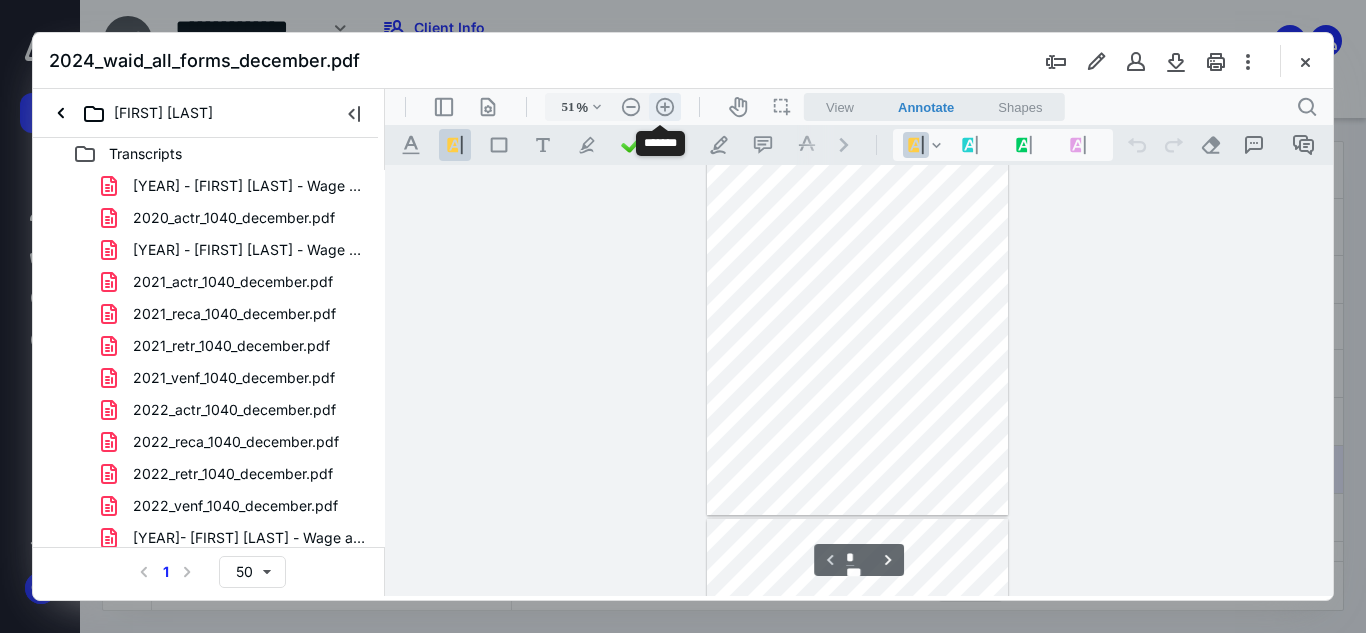 click on ".cls-1{fill:#abb0c4;} icon - header - zoom - in - line" at bounding box center [665, 107] 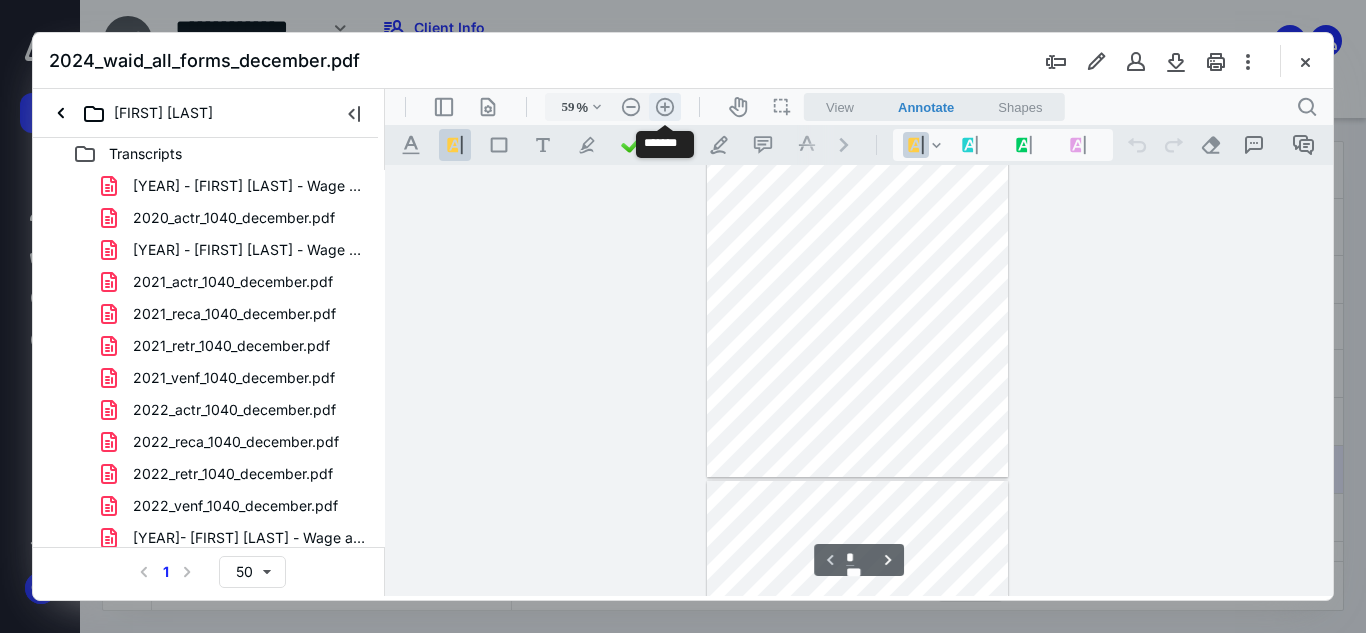click on ".cls-1{fill:#abb0c4;} icon - header - zoom - in - line" at bounding box center [665, 107] 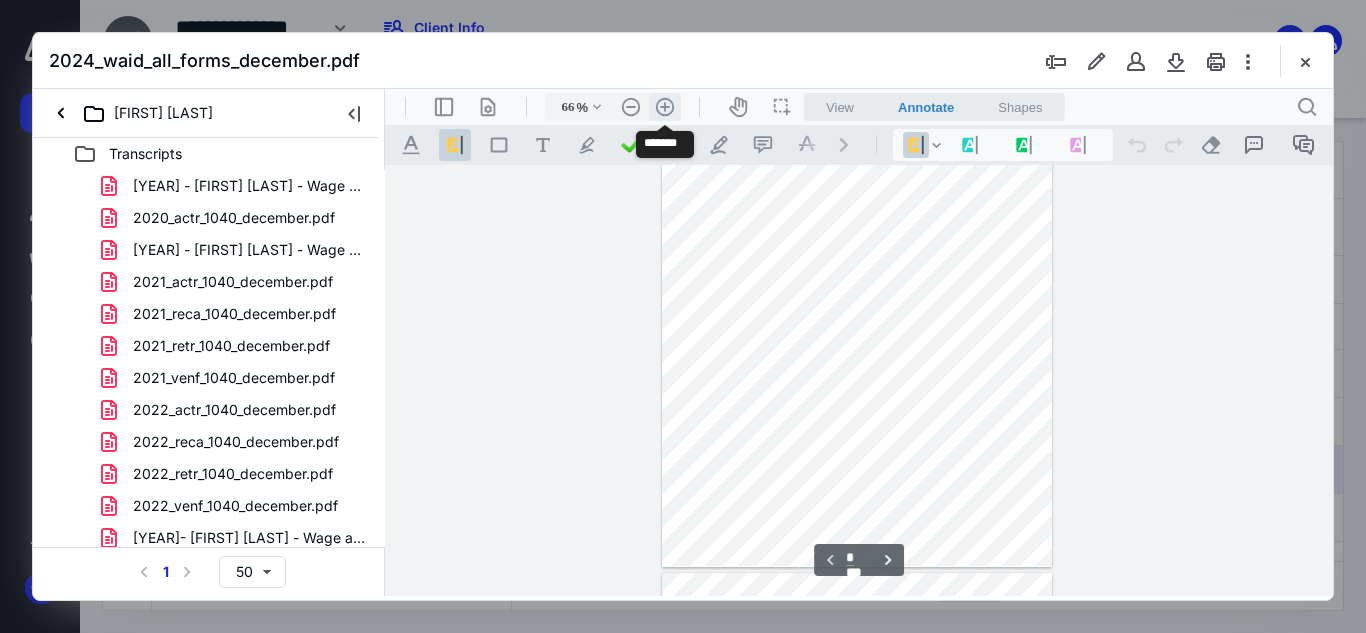 click on ".cls-1{fill:#abb0c4;} icon - header - zoom - in - line" at bounding box center [665, 107] 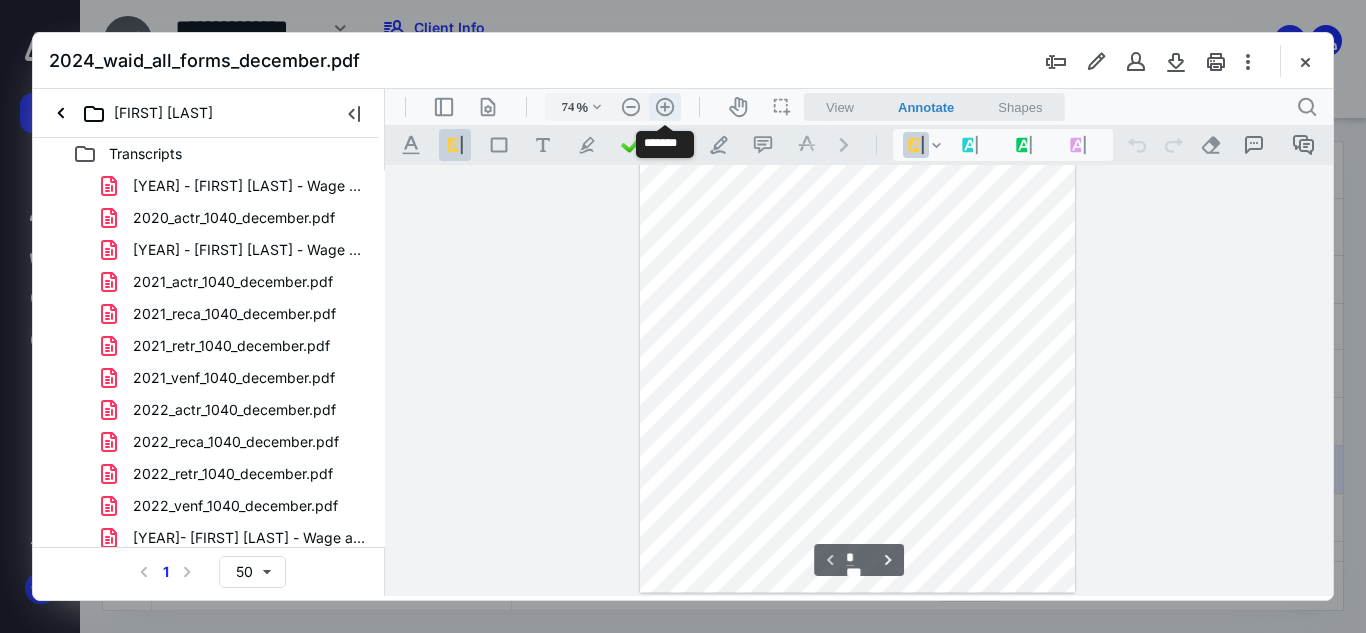 click on ".cls-1{fill:#abb0c4;} icon - header - zoom - in - line" at bounding box center [665, 107] 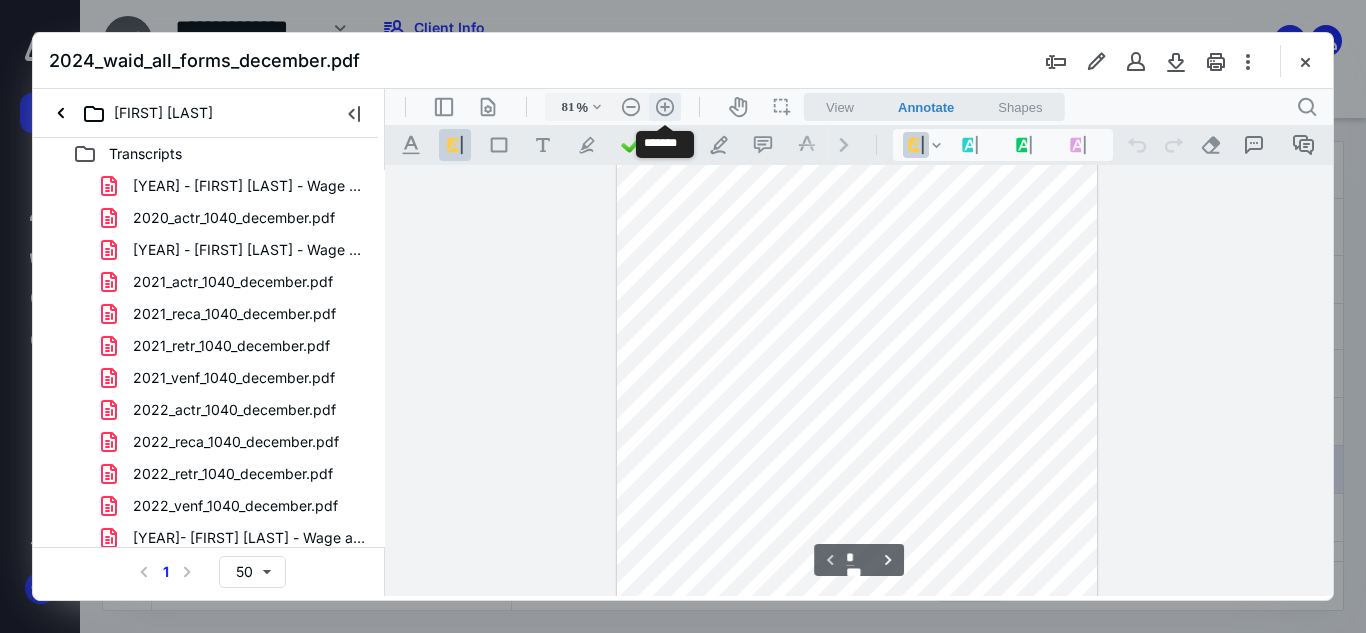 click on ".cls-1{fill:#abb0c4;} icon - header - zoom - in - line" at bounding box center [665, 107] 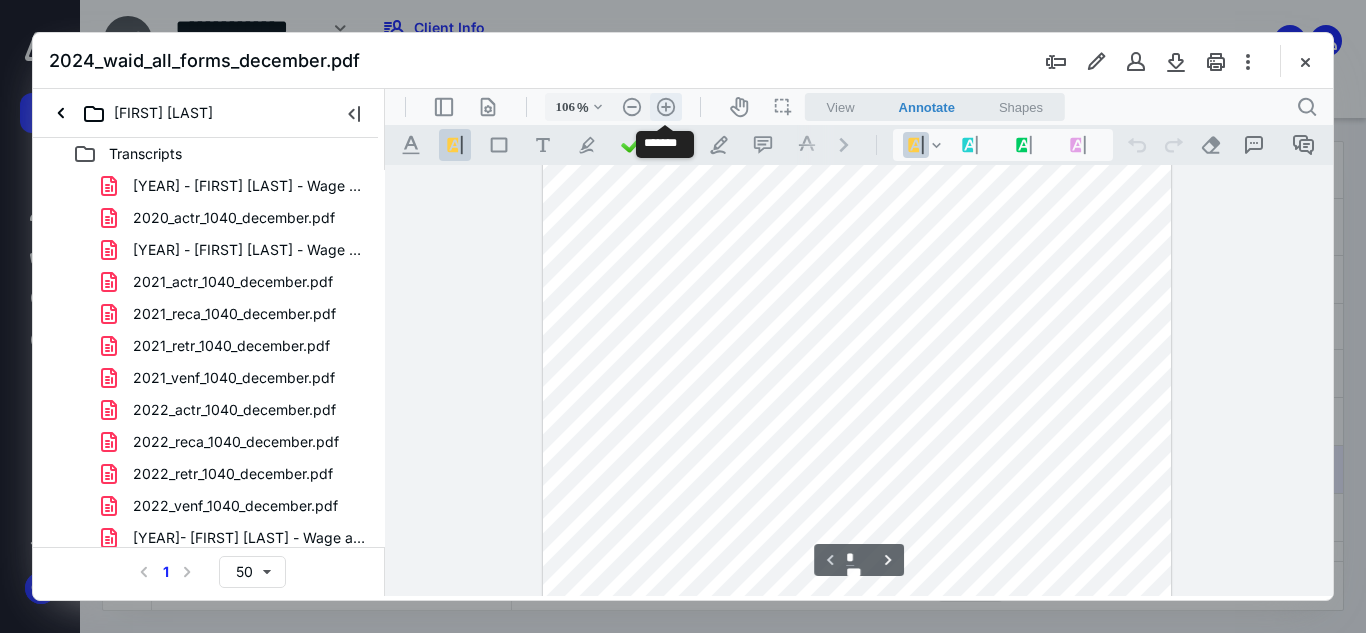 scroll, scrollTop: 356, scrollLeft: 0, axis: vertical 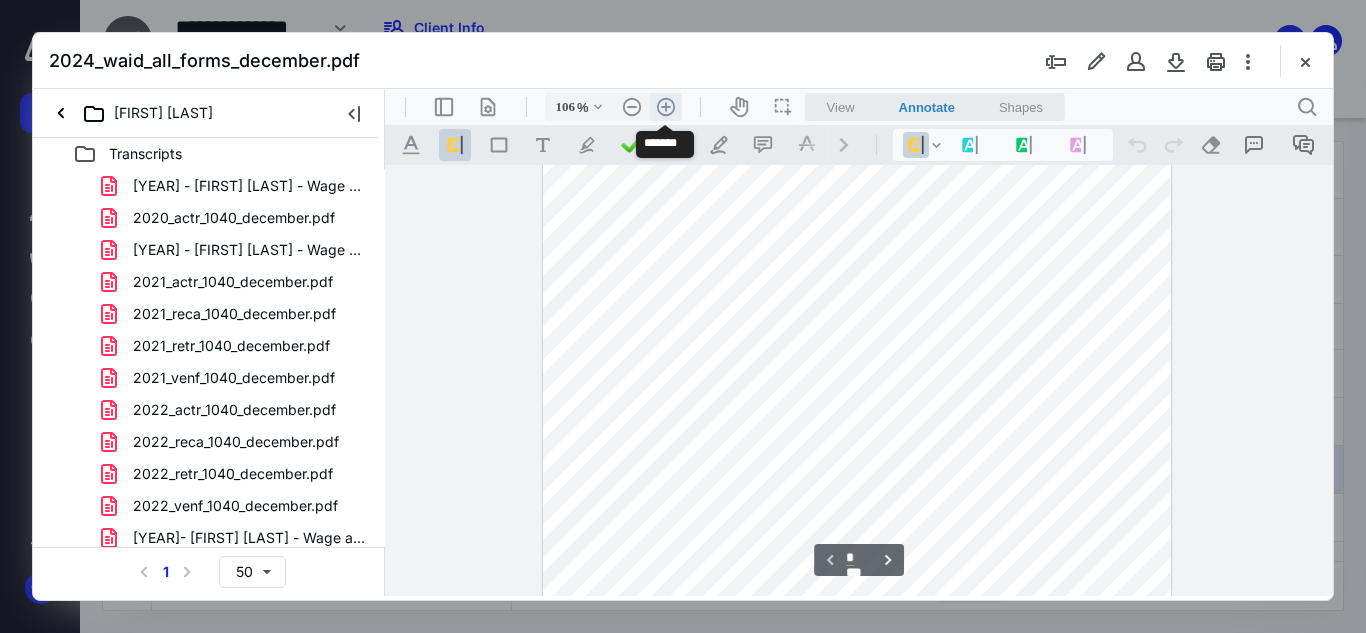 click on ".cls-1{fill:#abb0c4;} icon - header - zoom - in - line" at bounding box center [666, 107] 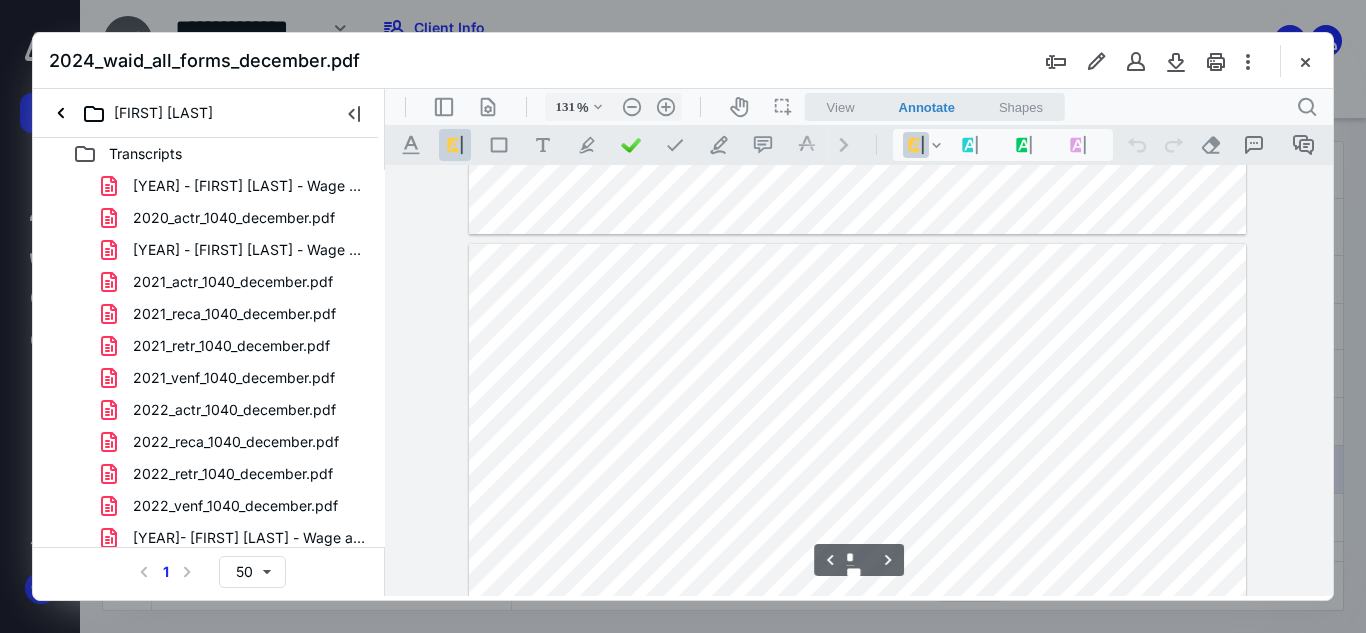 scroll, scrollTop: 1035, scrollLeft: 0, axis: vertical 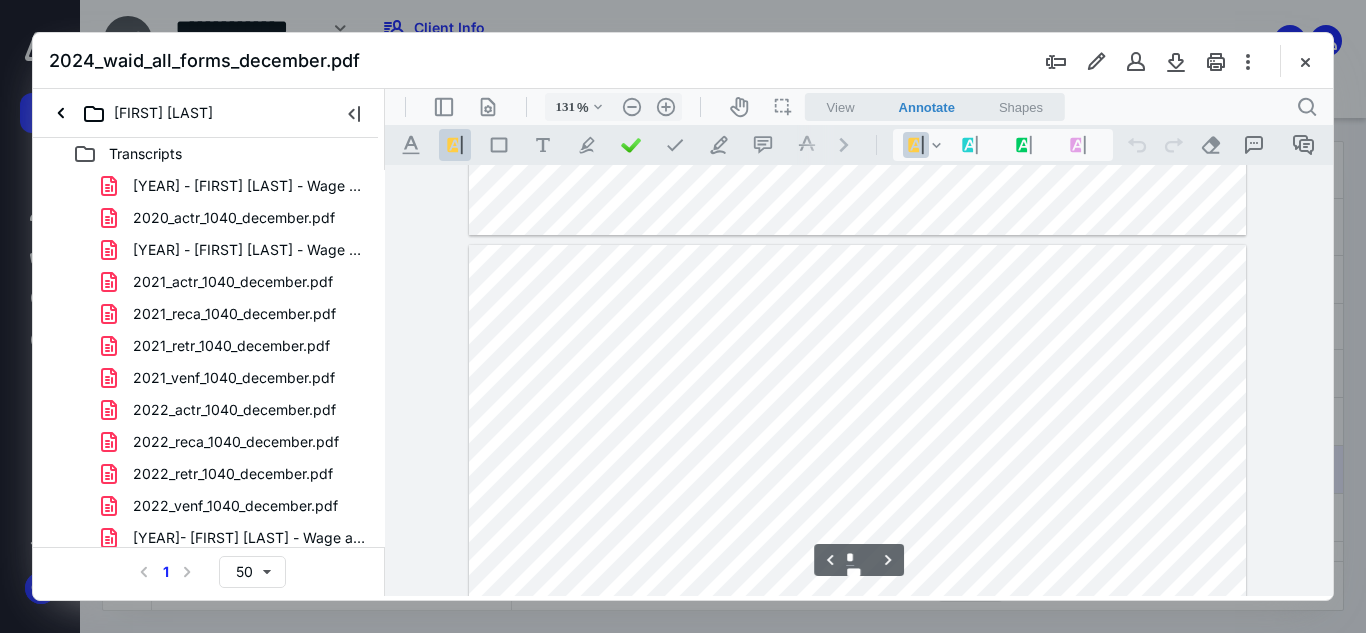 type on "*" 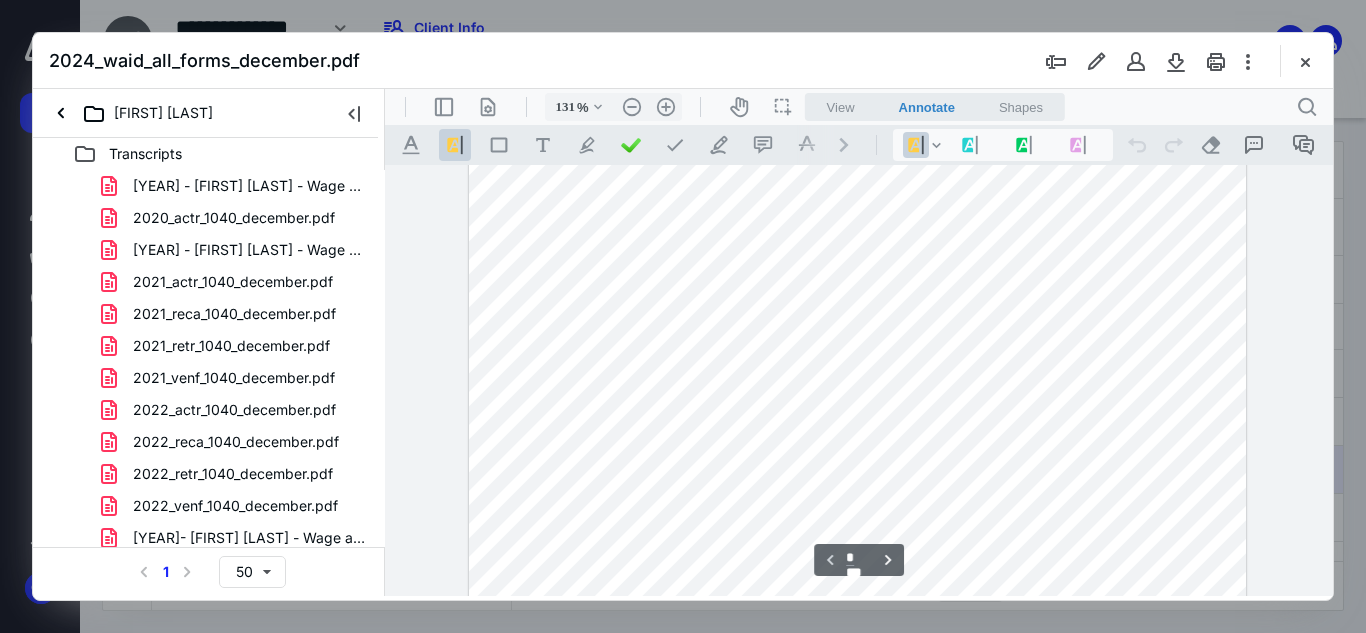 scroll, scrollTop: 0, scrollLeft: 0, axis: both 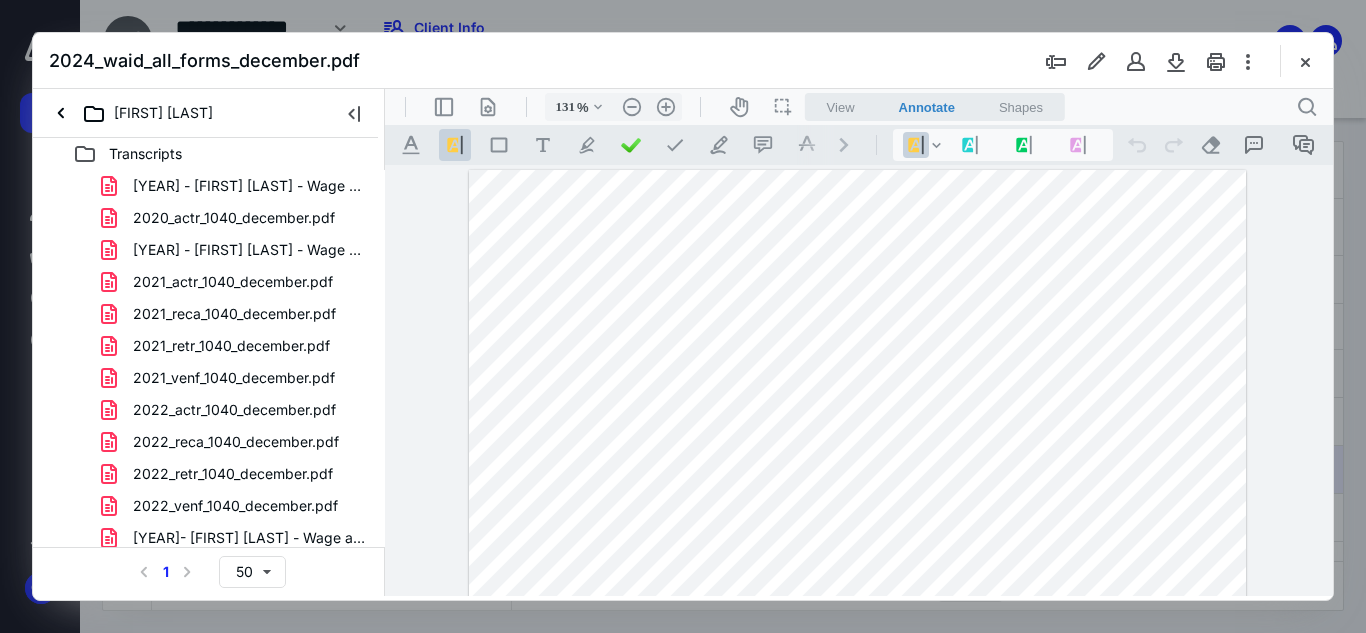 click at bounding box center (858, 720) 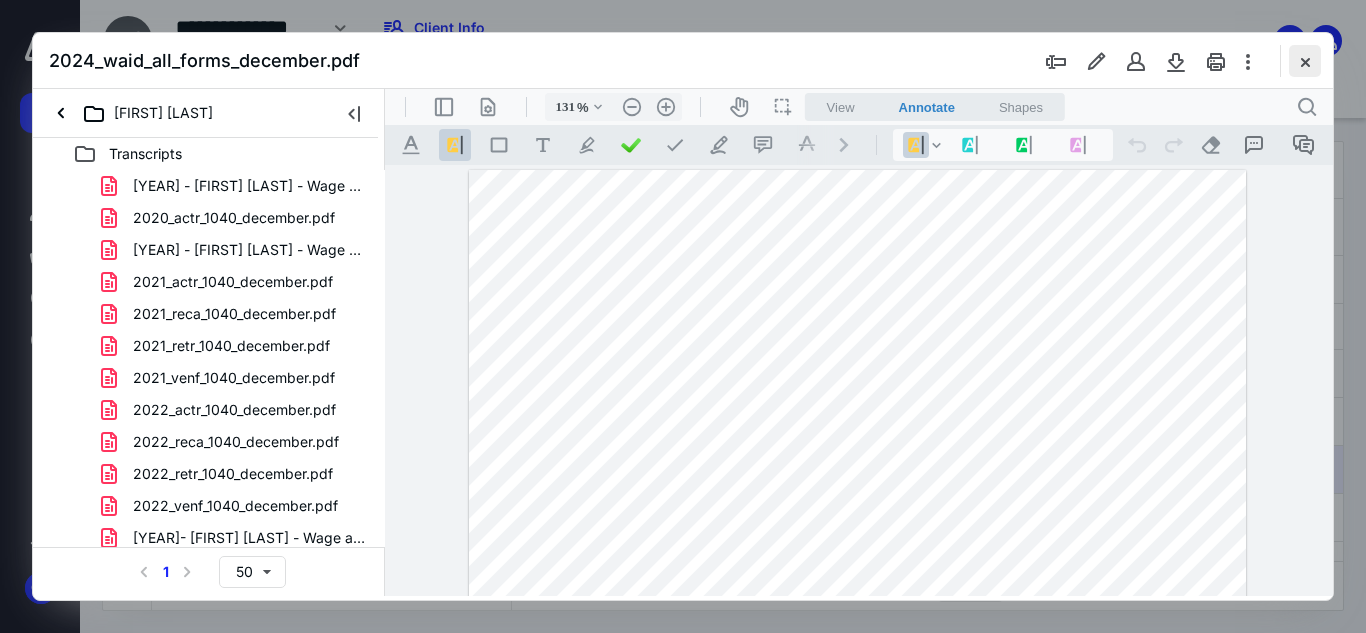 click at bounding box center (1305, 61) 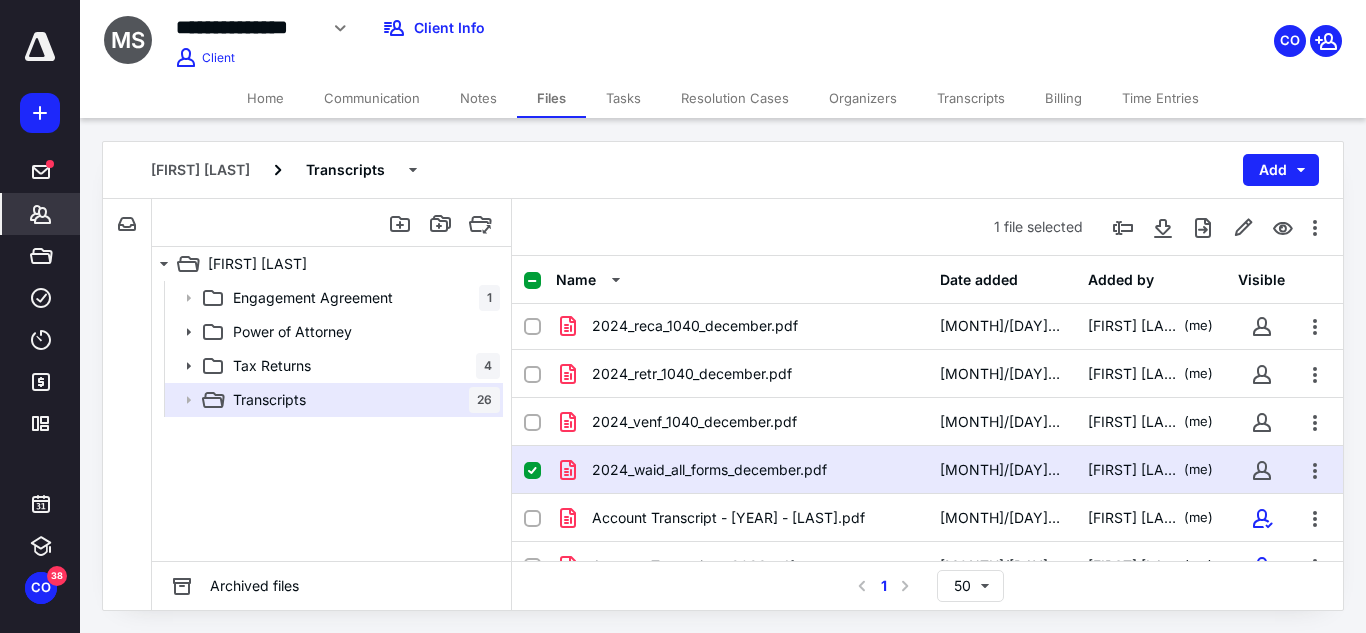 click 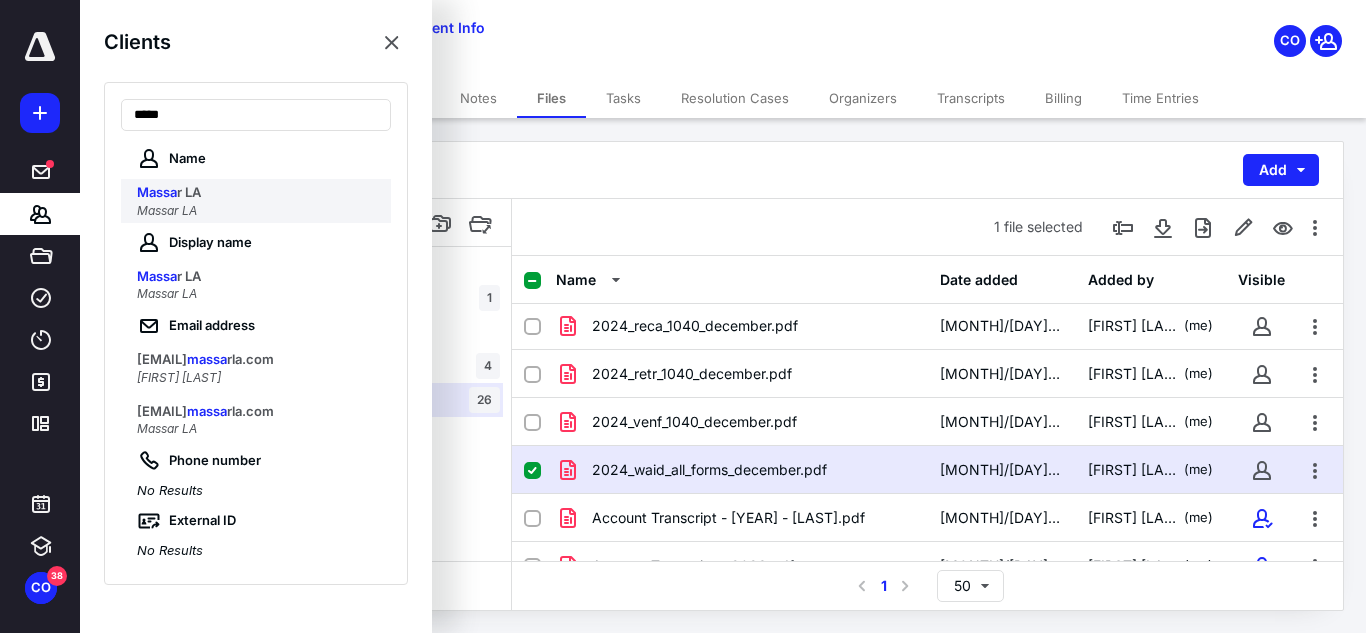 type on "*****" 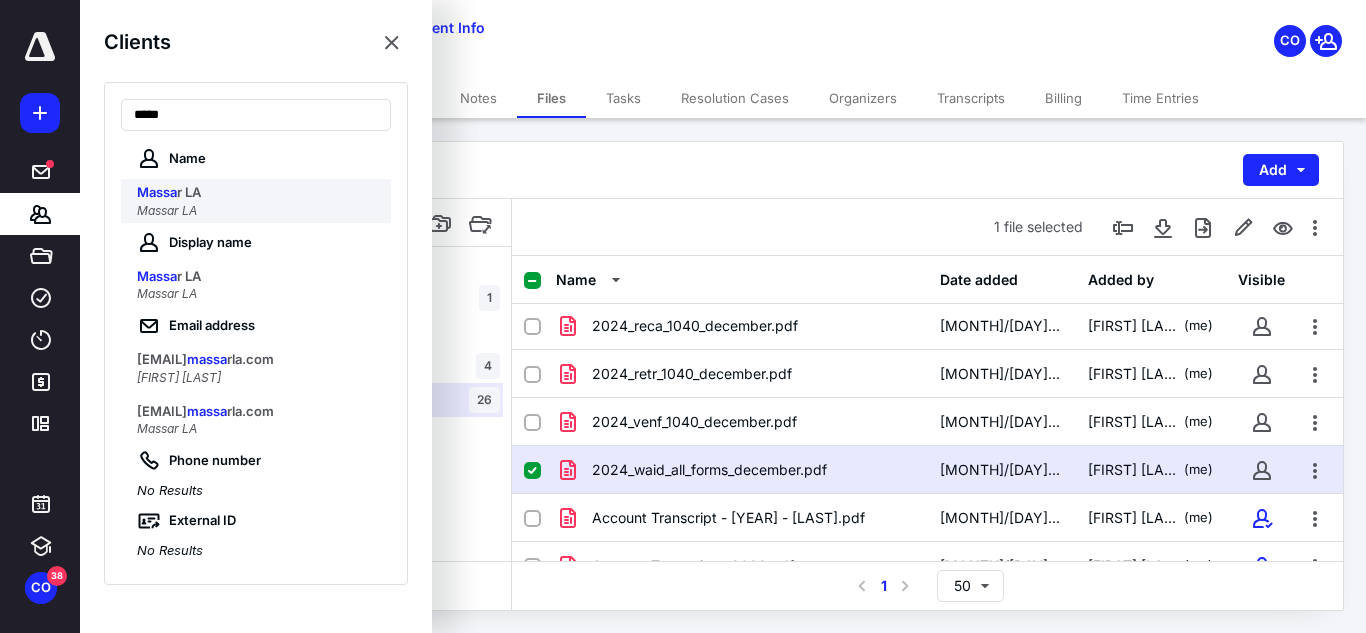 click on "Massa r LA" at bounding box center (258, 193) 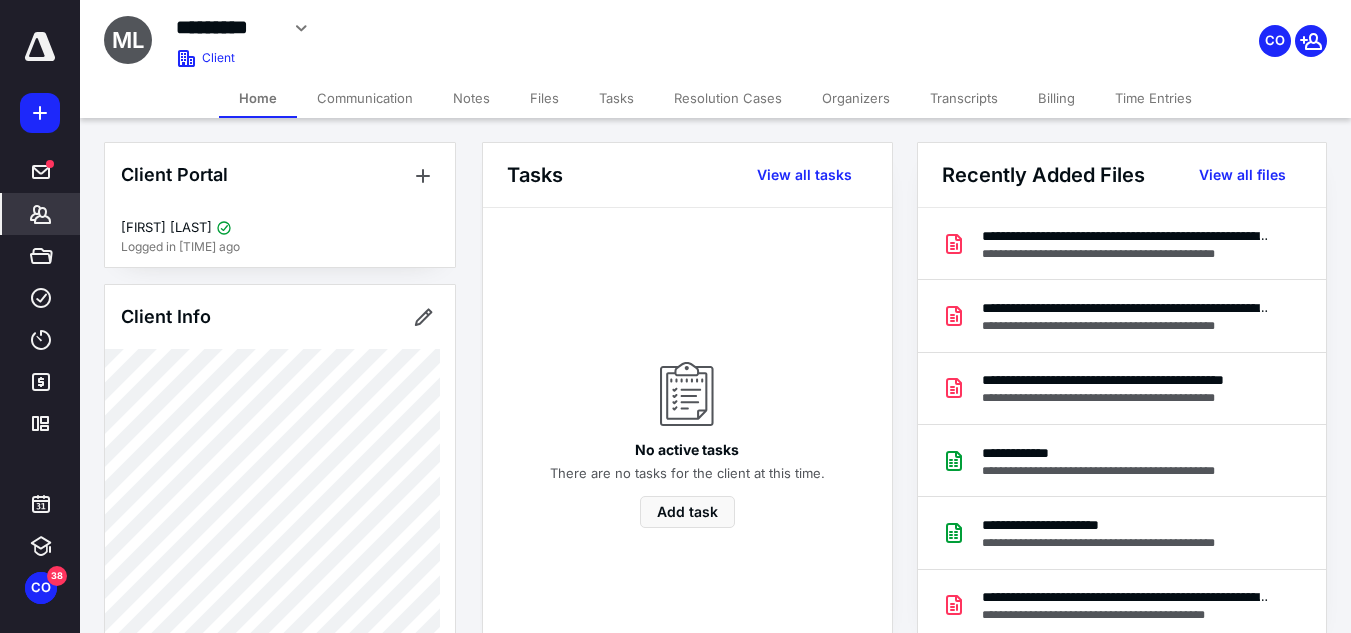 click on "Files" at bounding box center (544, 98) 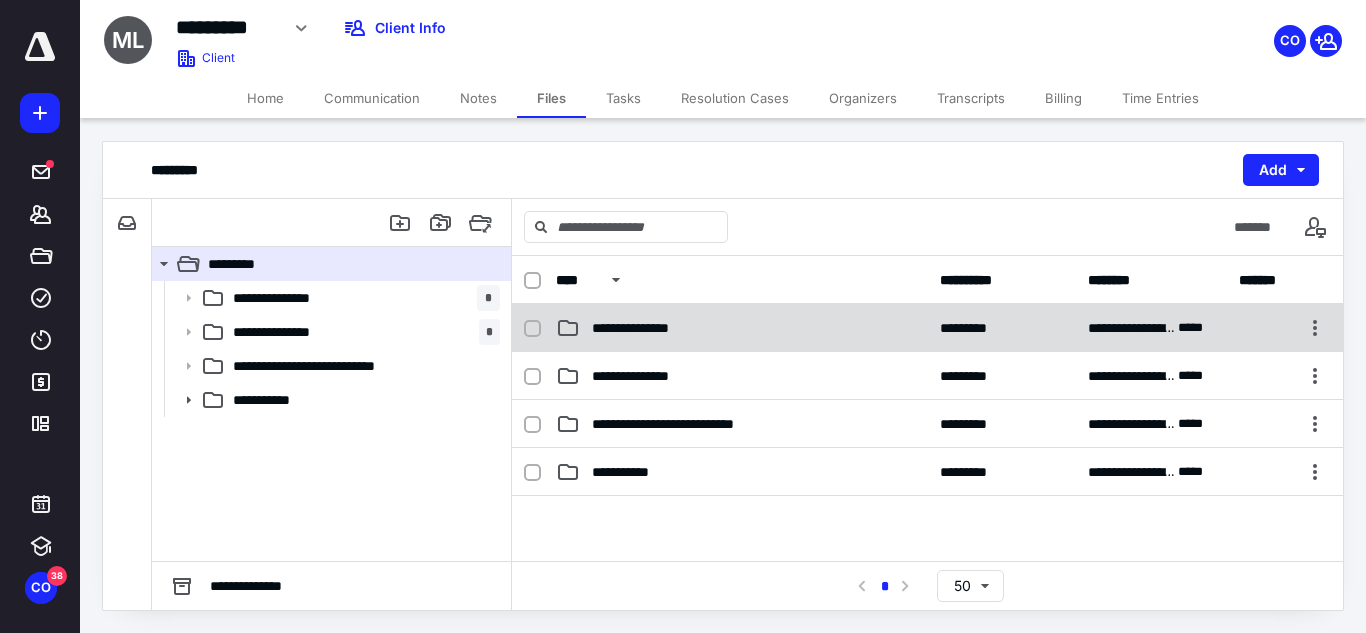 click on "**********" at bounding box center (742, 328) 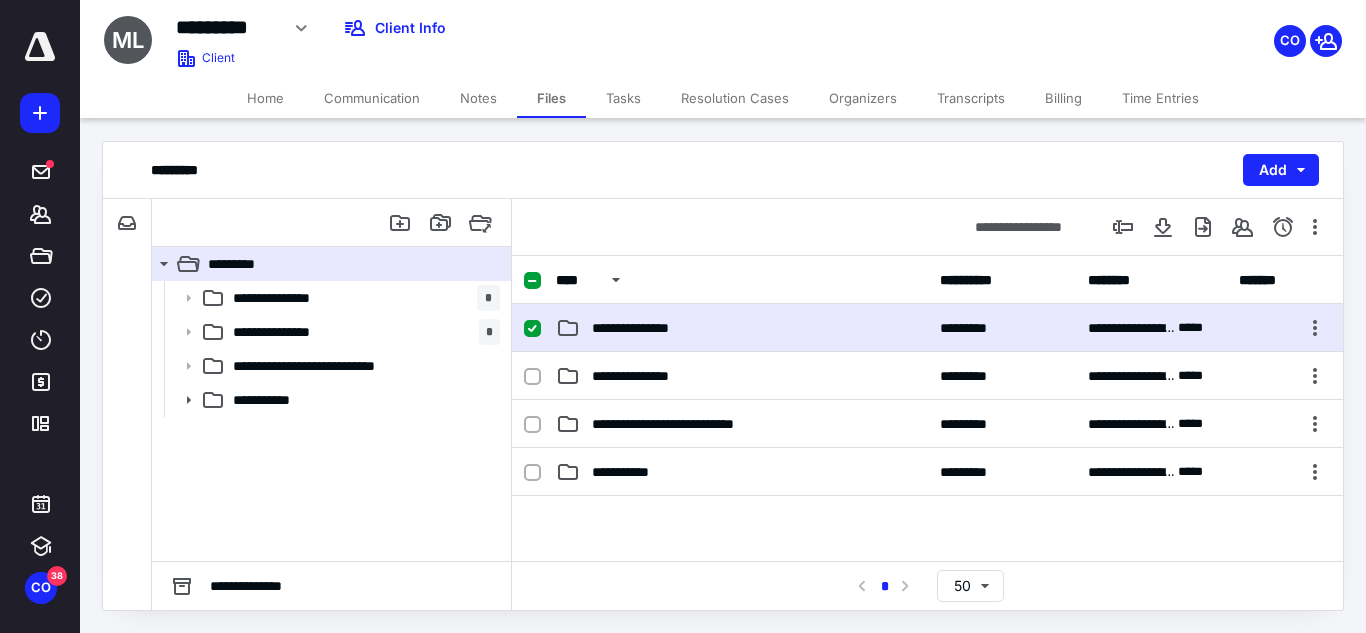click on "**********" at bounding box center [742, 328] 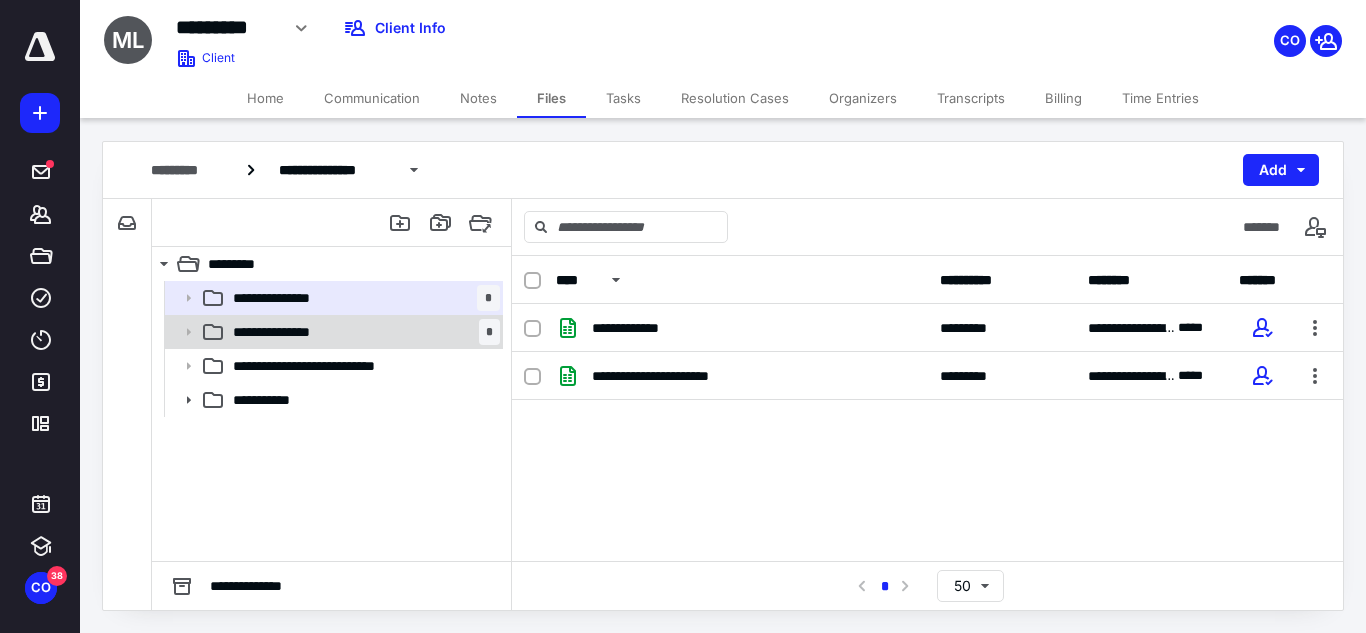 click on "**********" at bounding box center [362, 332] 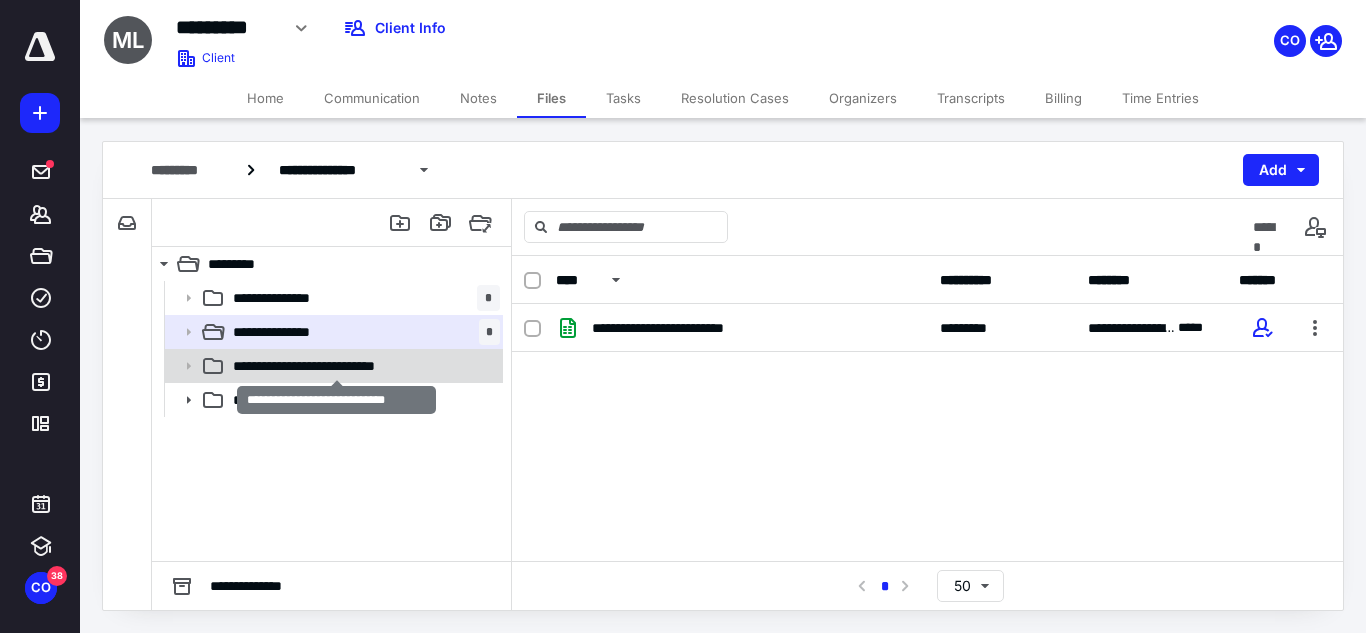 click on "**********" at bounding box center [336, 366] 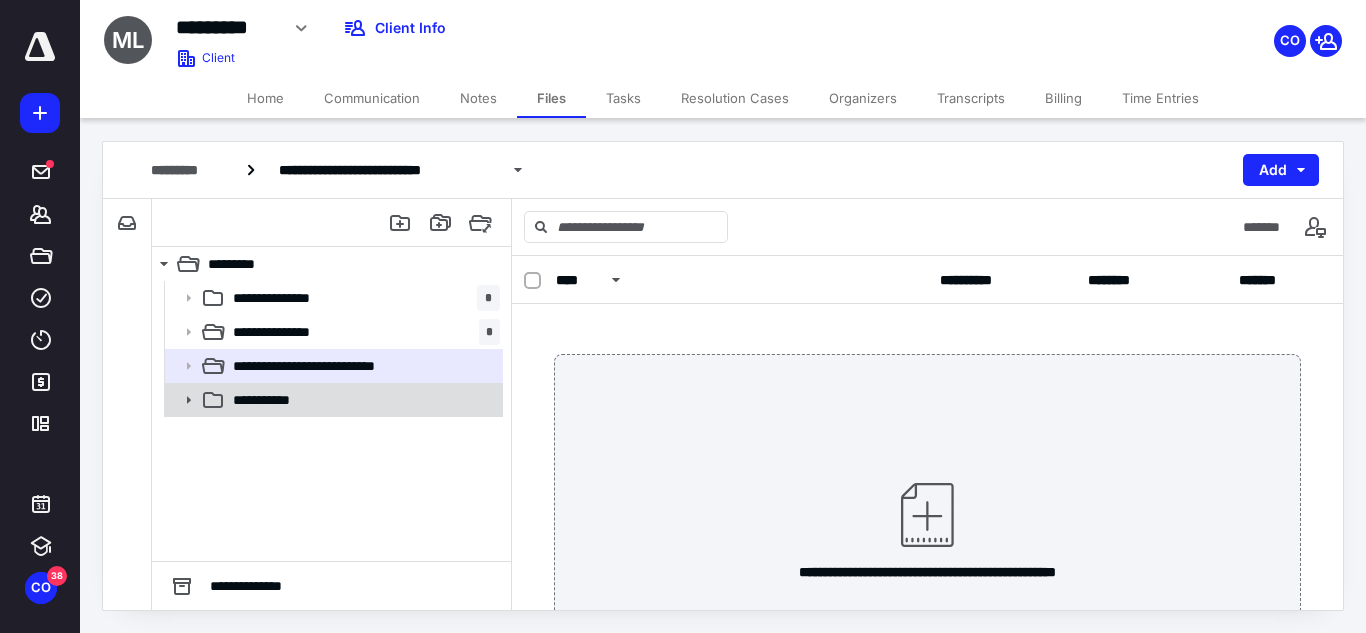 click on "**********" at bounding box center [362, 400] 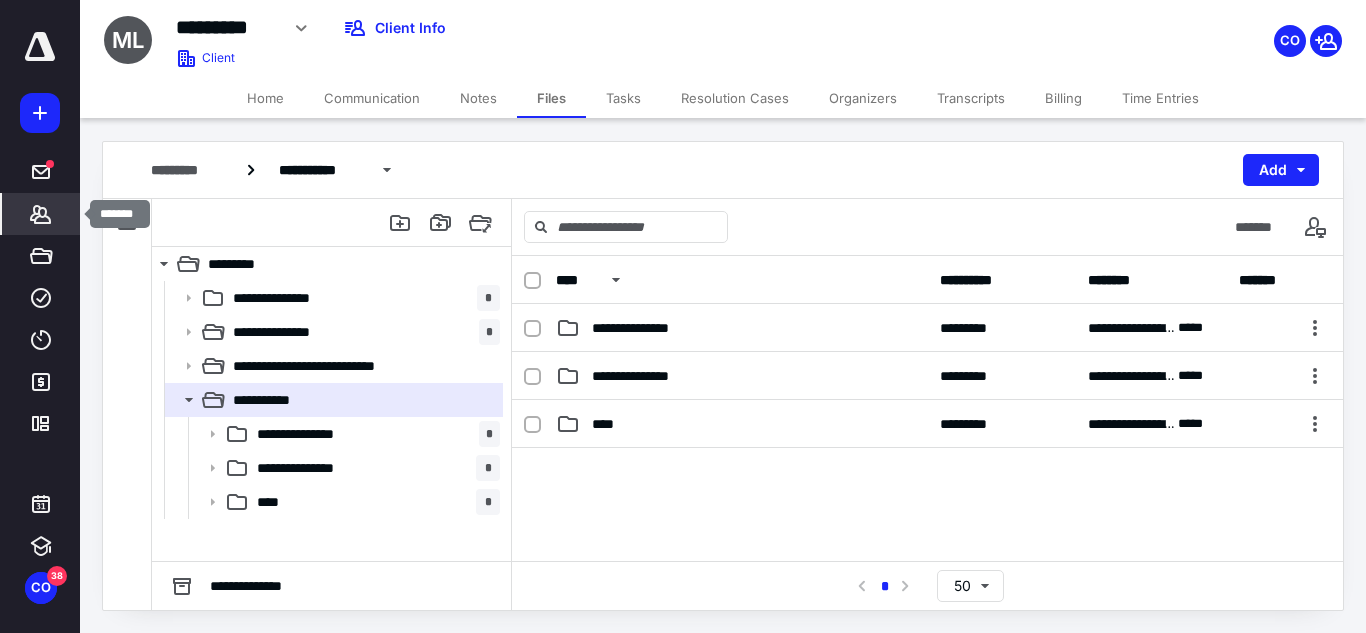 click on "Clients" at bounding box center (41, 214) 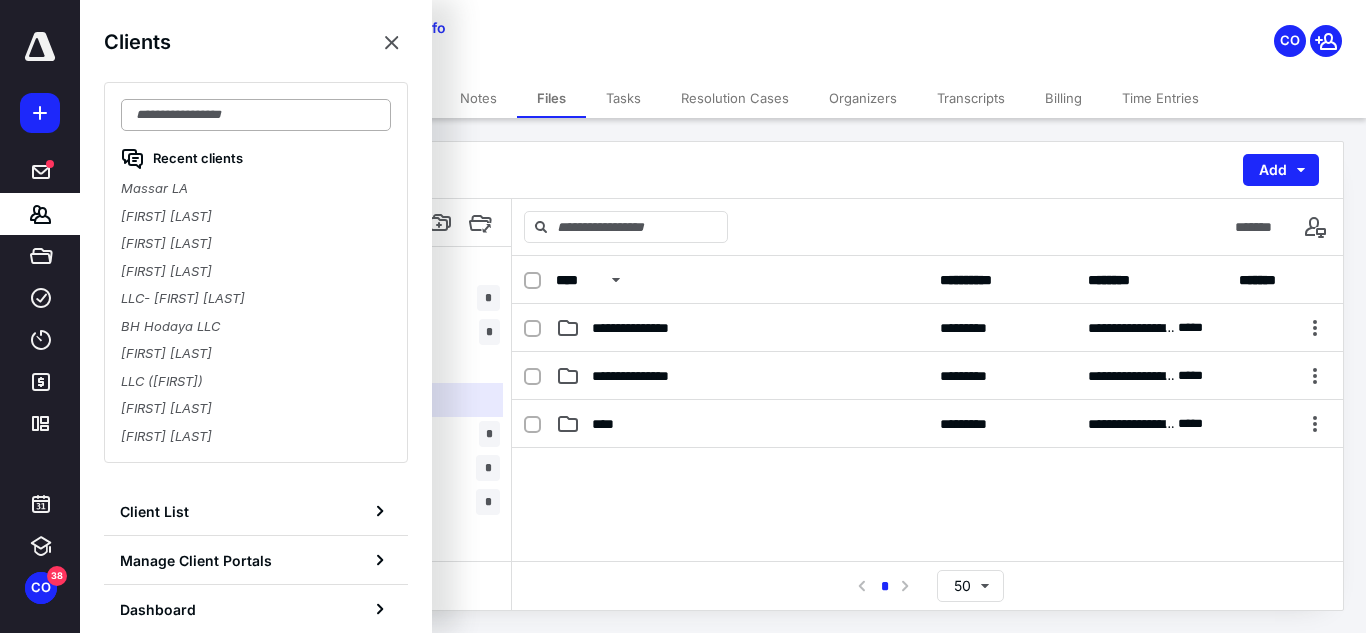click at bounding box center [256, 115] 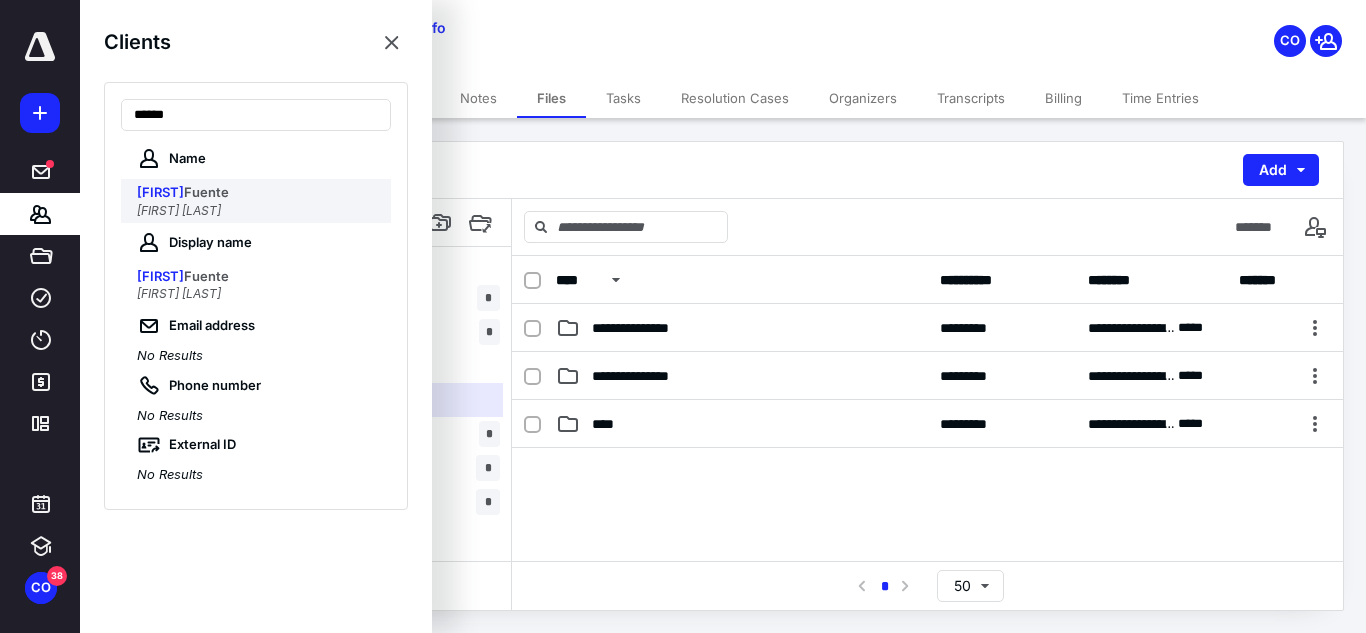 type on "******" 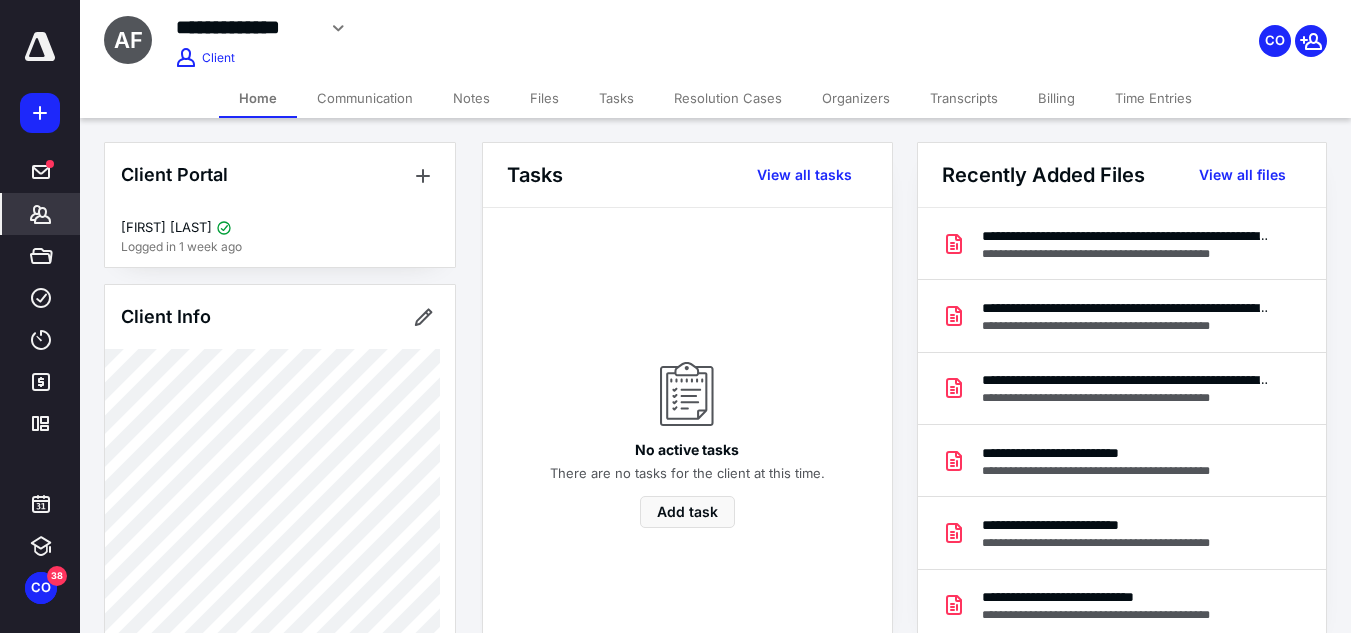 click on "Files" at bounding box center (544, 98) 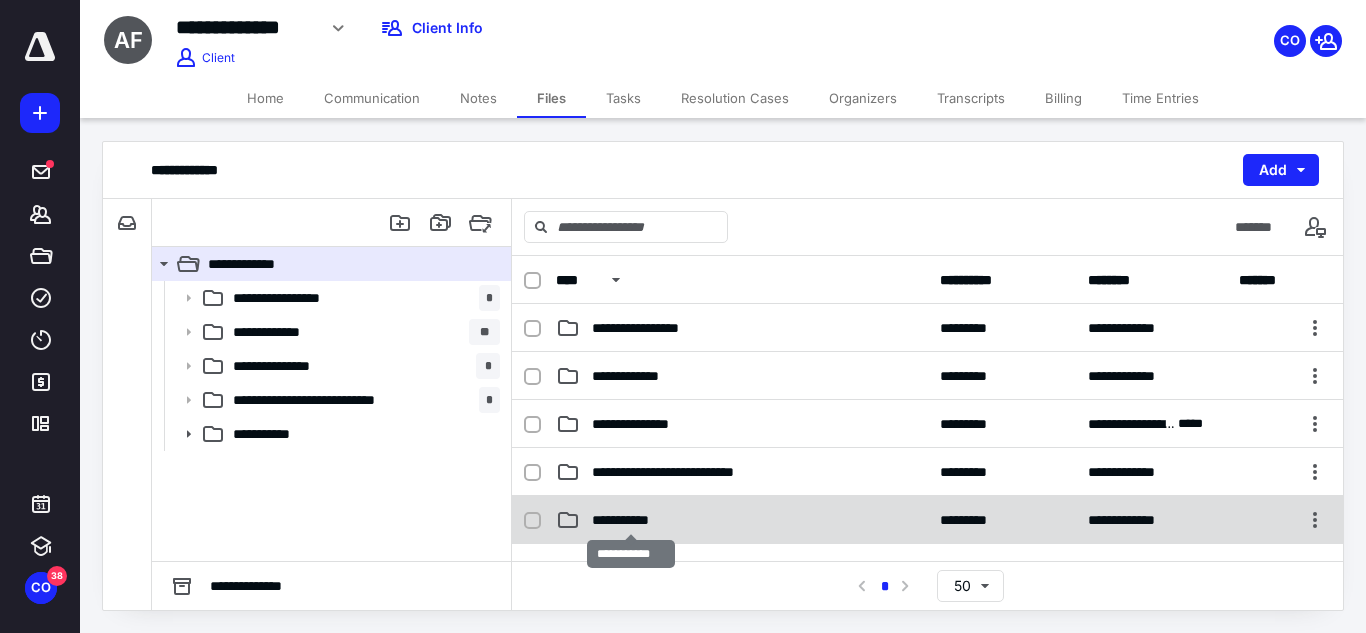 click on "**********" at bounding box center [631, 520] 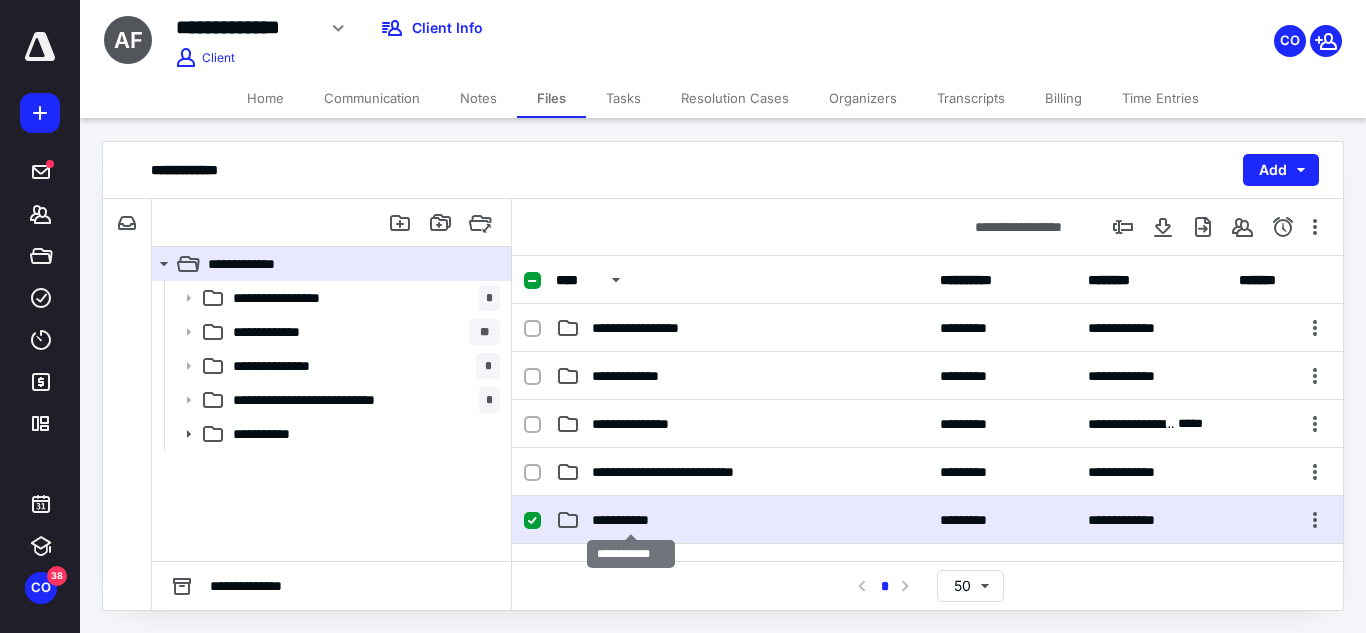 click on "**********" at bounding box center (631, 520) 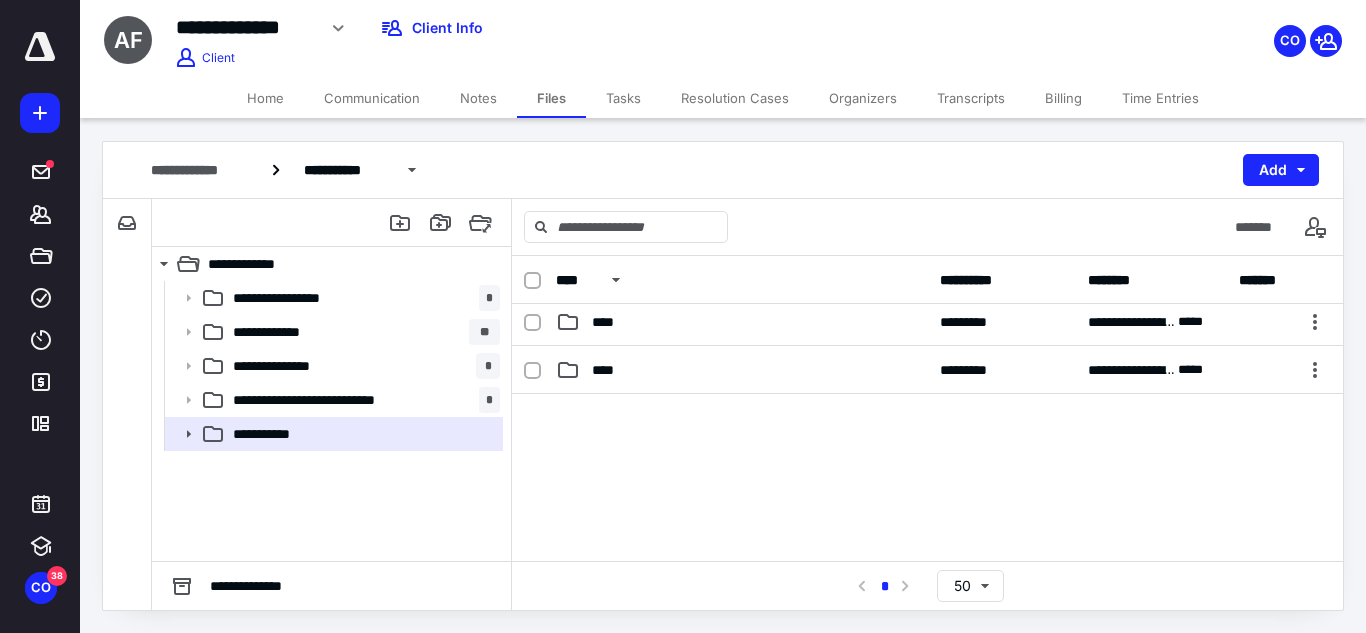 scroll, scrollTop: 53, scrollLeft: 0, axis: vertical 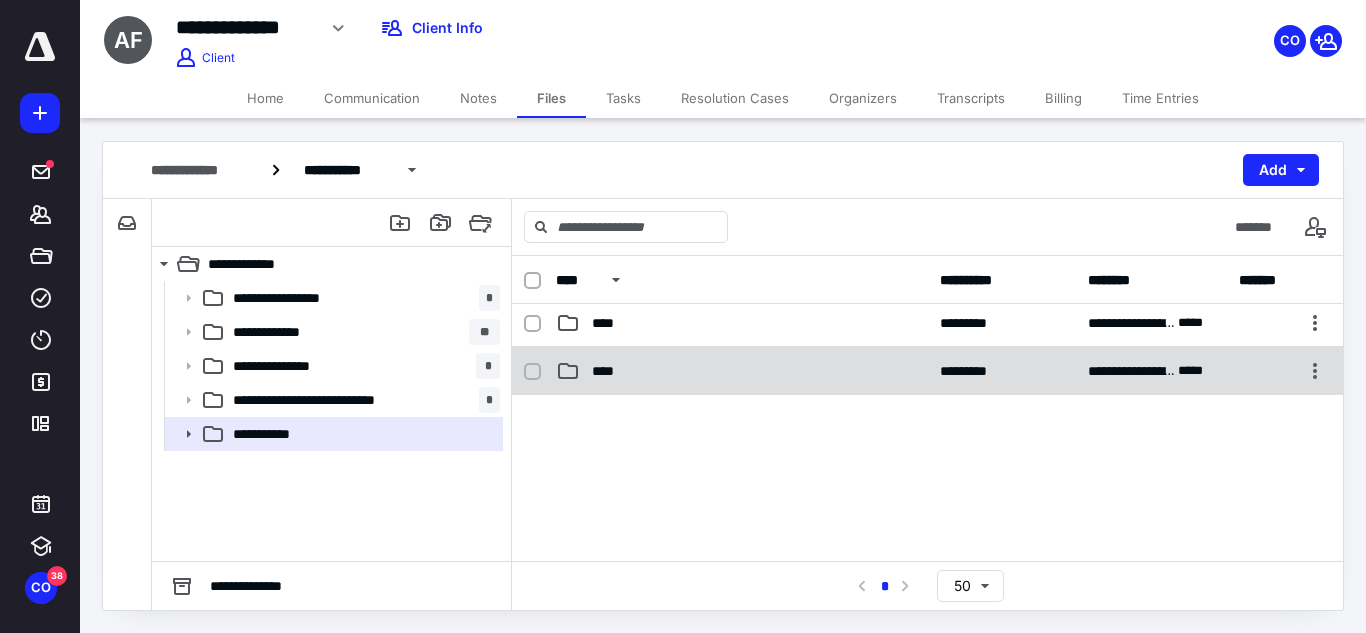 click on "****" at bounding box center [742, 371] 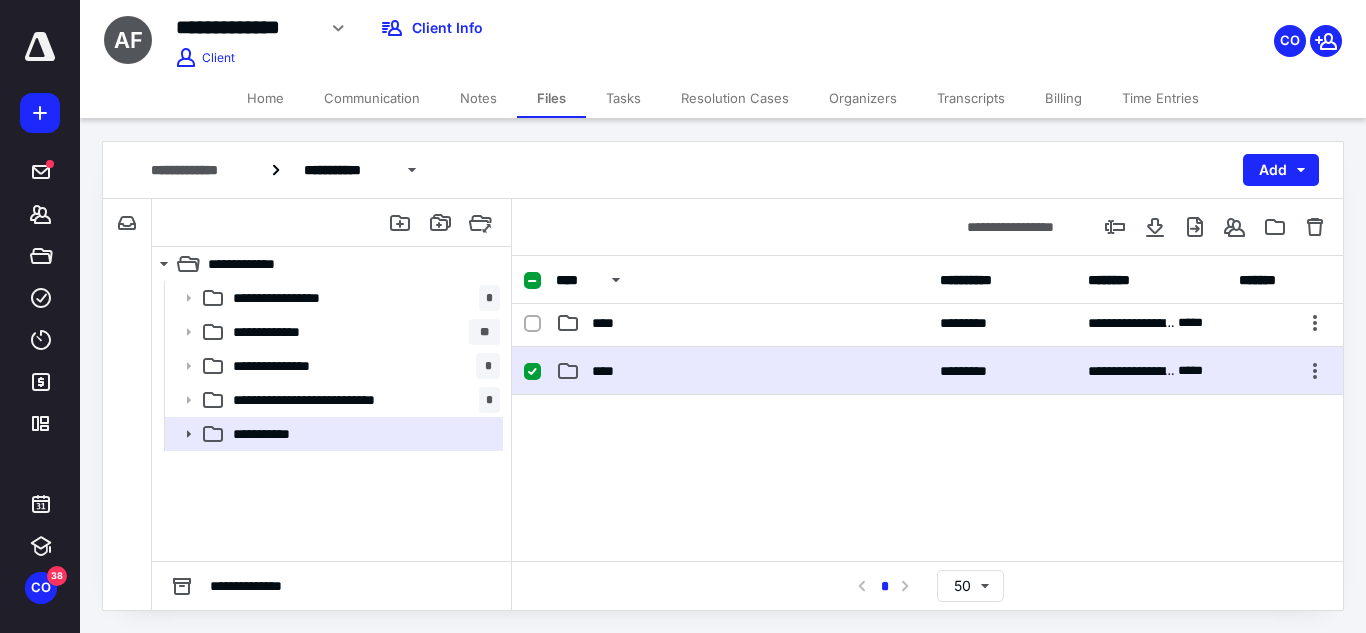click on "****" at bounding box center (742, 371) 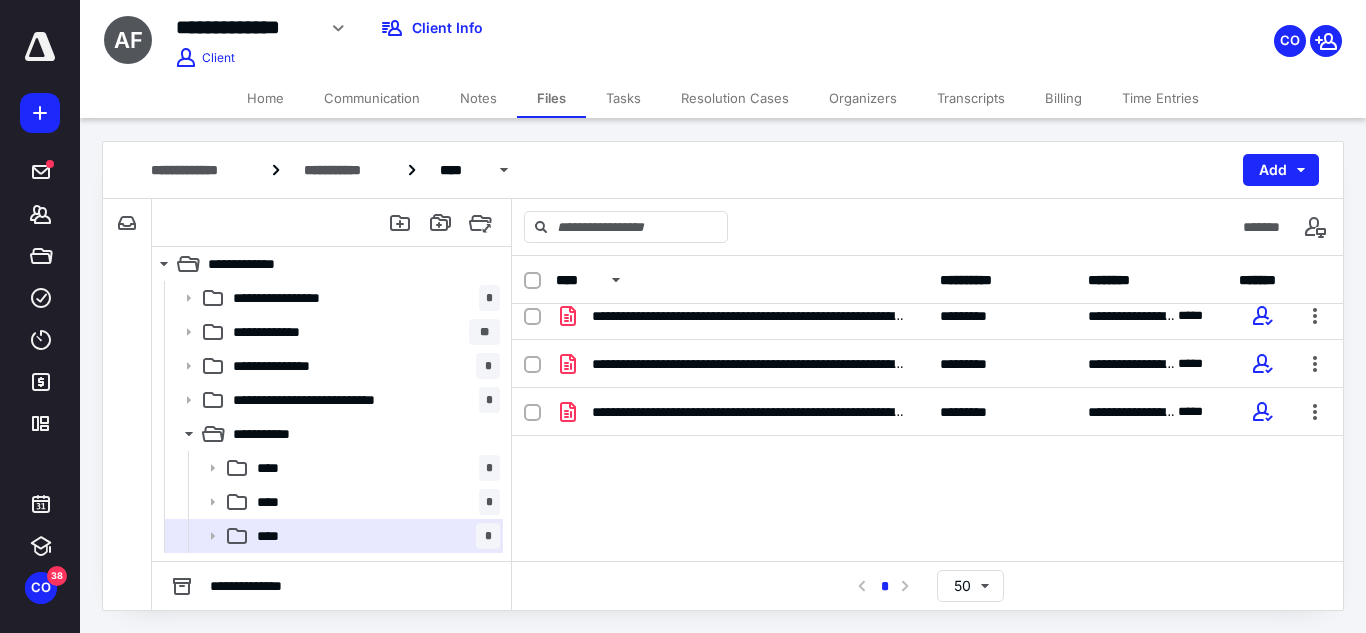 scroll, scrollTop: 0, scrollLeft: 0, axis: both 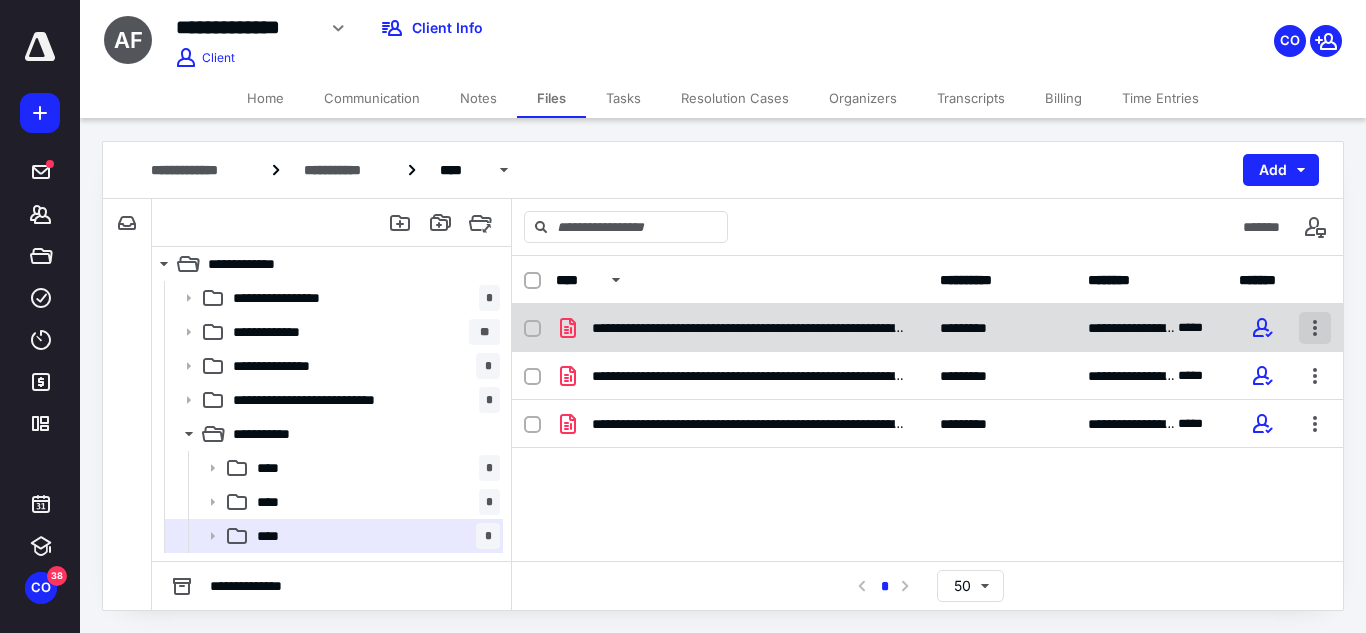 click at bounding box center (1315, 328) 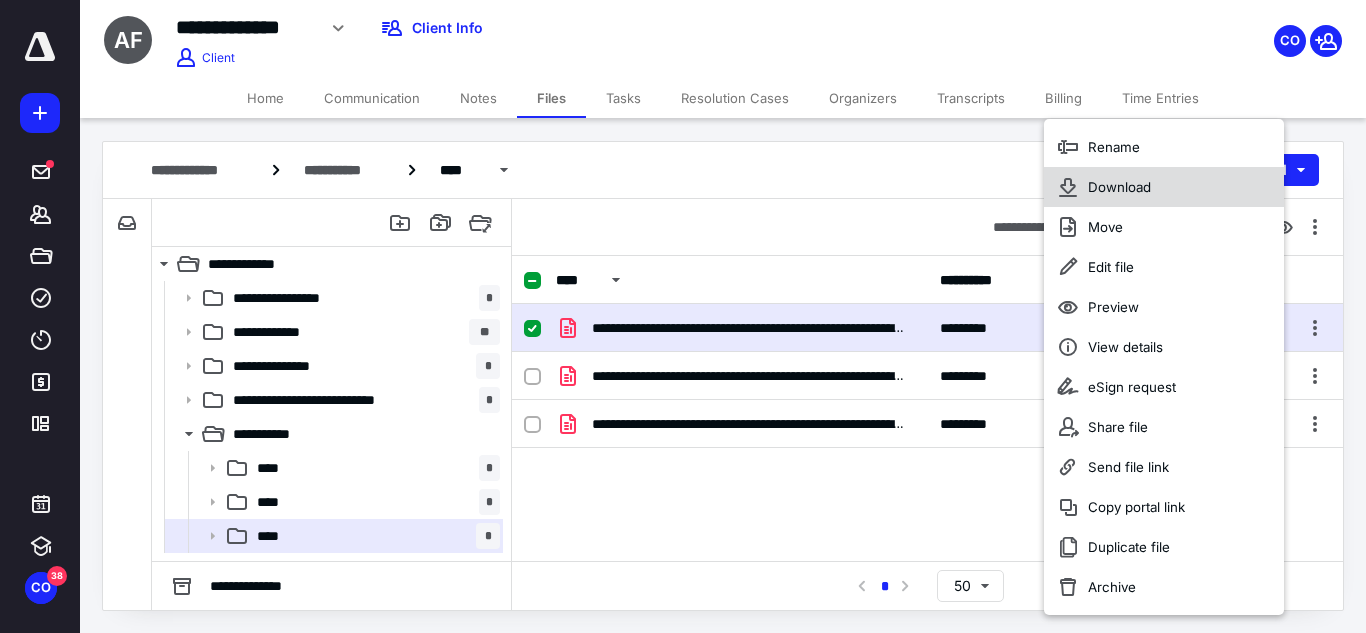 click on "Download" at bounding box center (1164, 187) 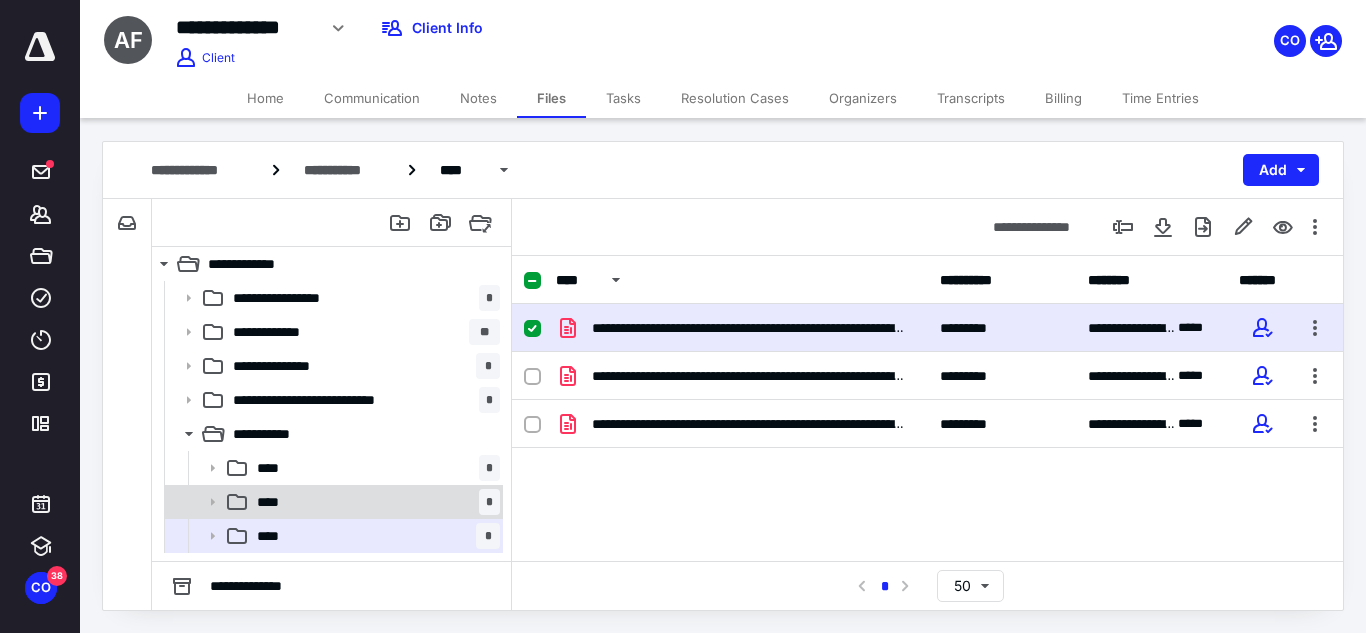 click on "**** *" at bounding box center [332, 502] 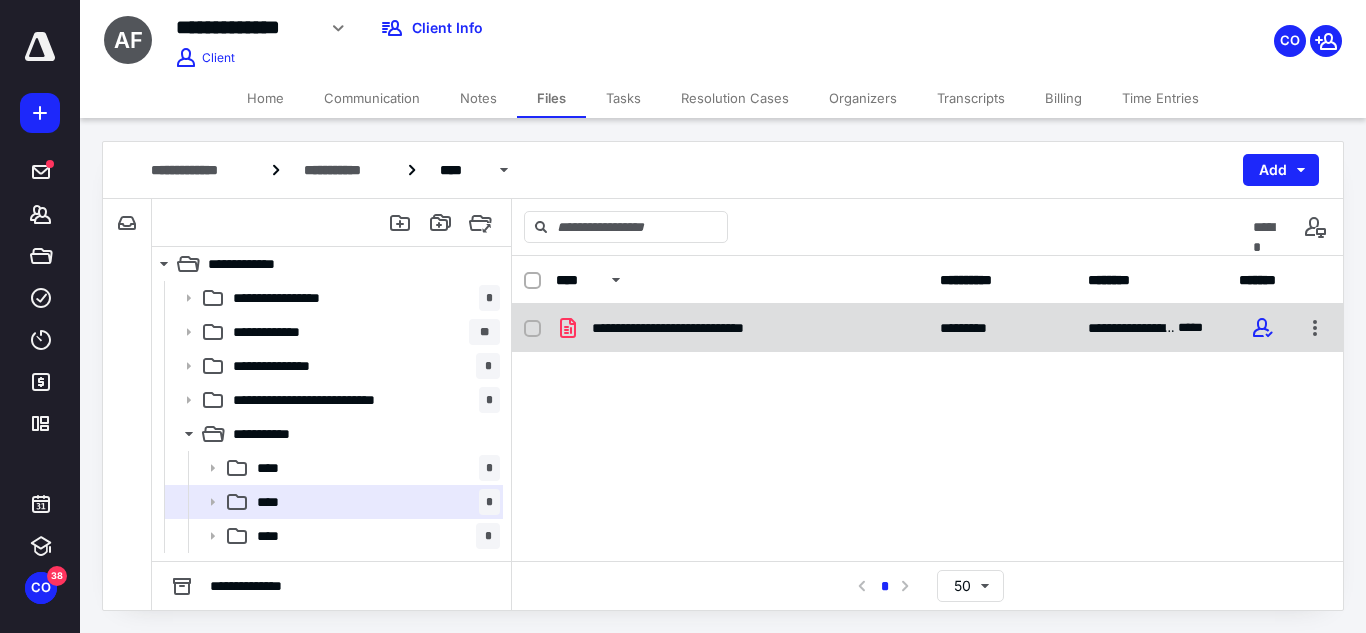 click on "**********" at bounding box center (695, 328) 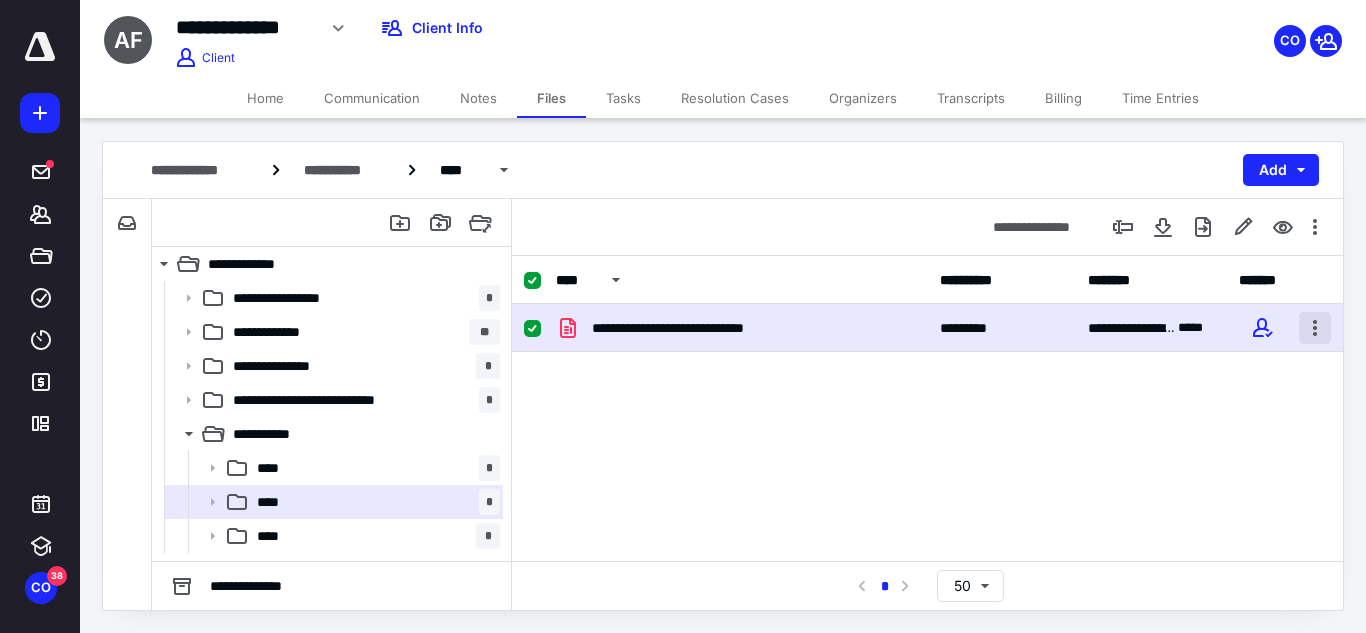 click at bounding box center [1315, 328] 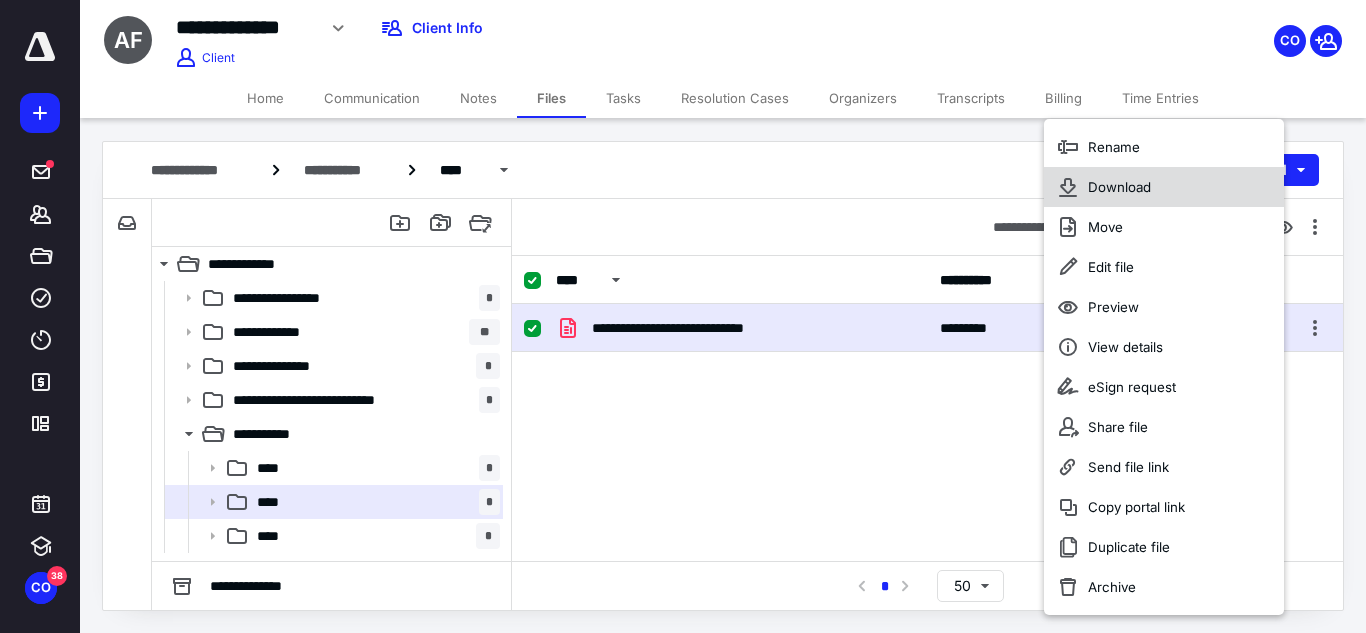 click on "Download" at bounding box center (1164, 187) 